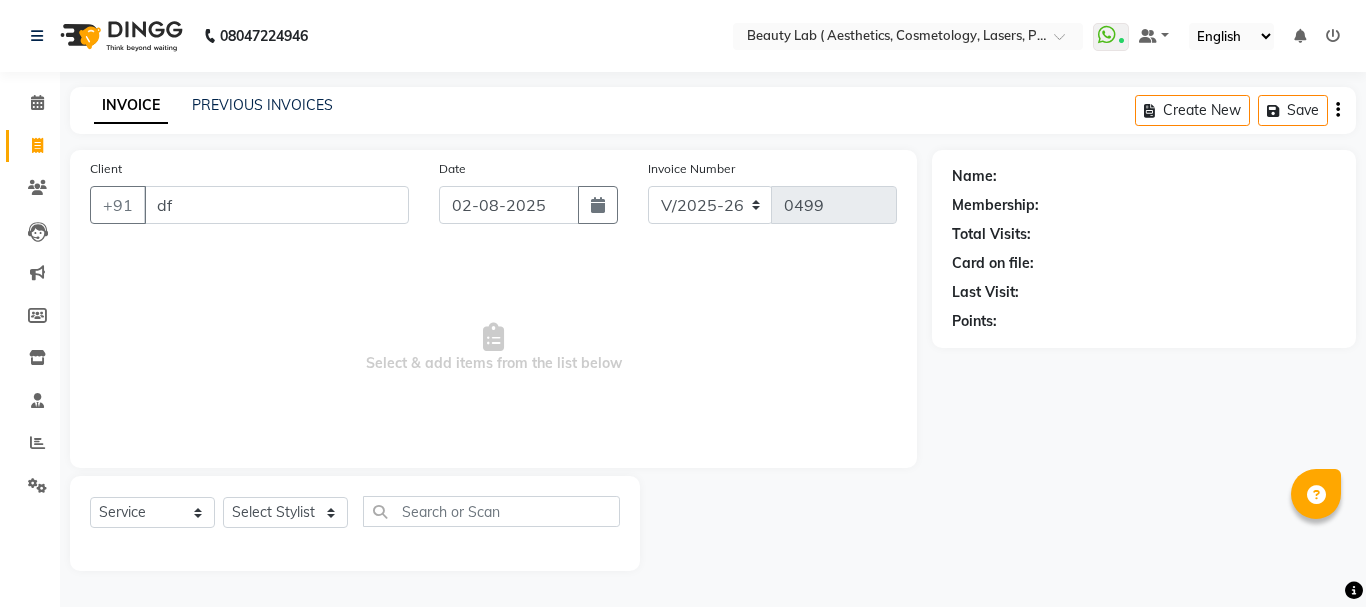 select on "7169" 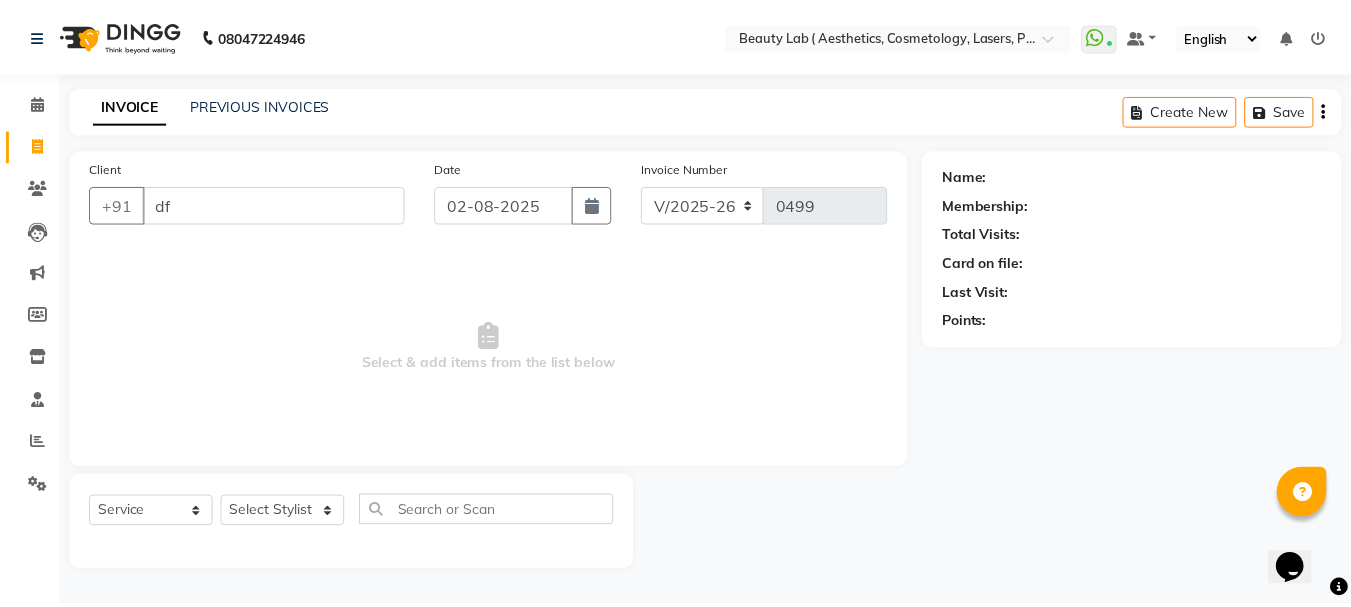scroll, scrollTop: 0, scrollLeft: 0, axis: both 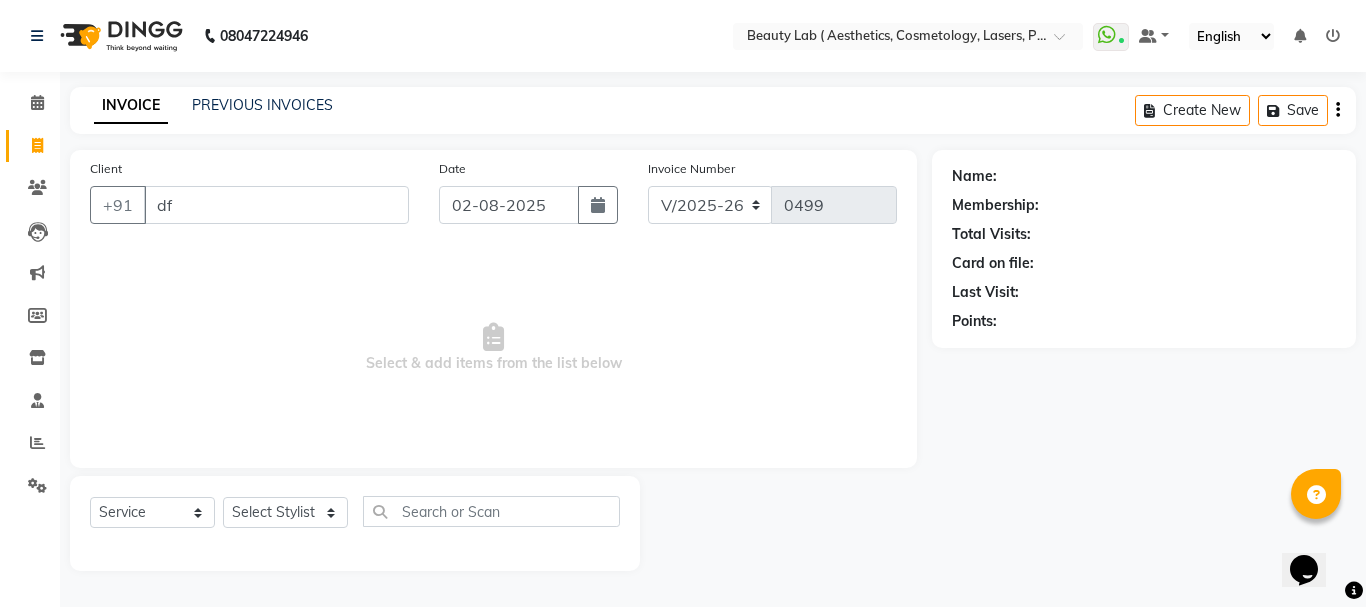 type on "d" 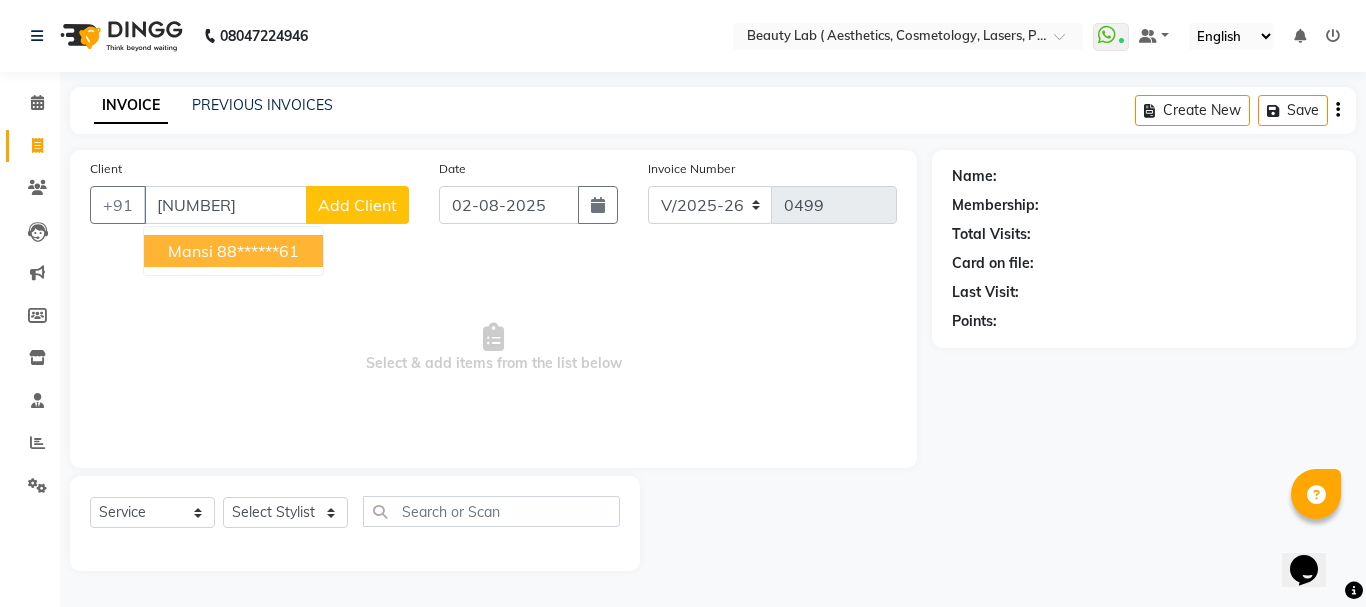 click on "[FIRST] +91 [PHONE]" at bounding box center [233, 251] 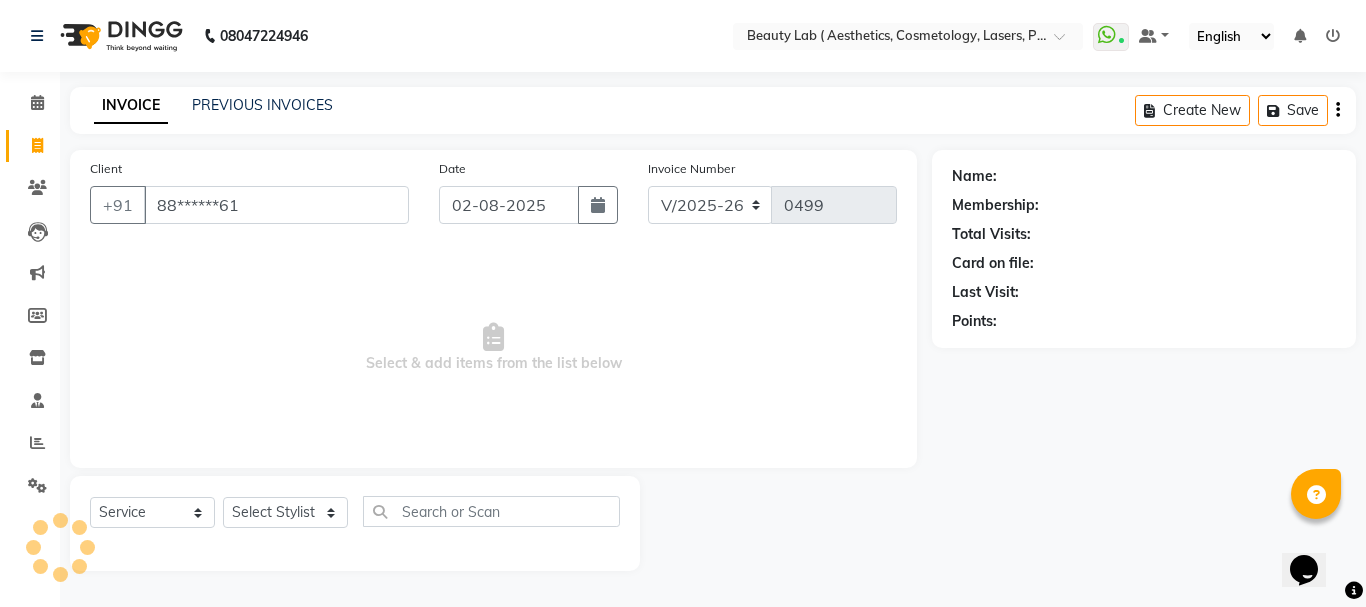 type on "88******61" 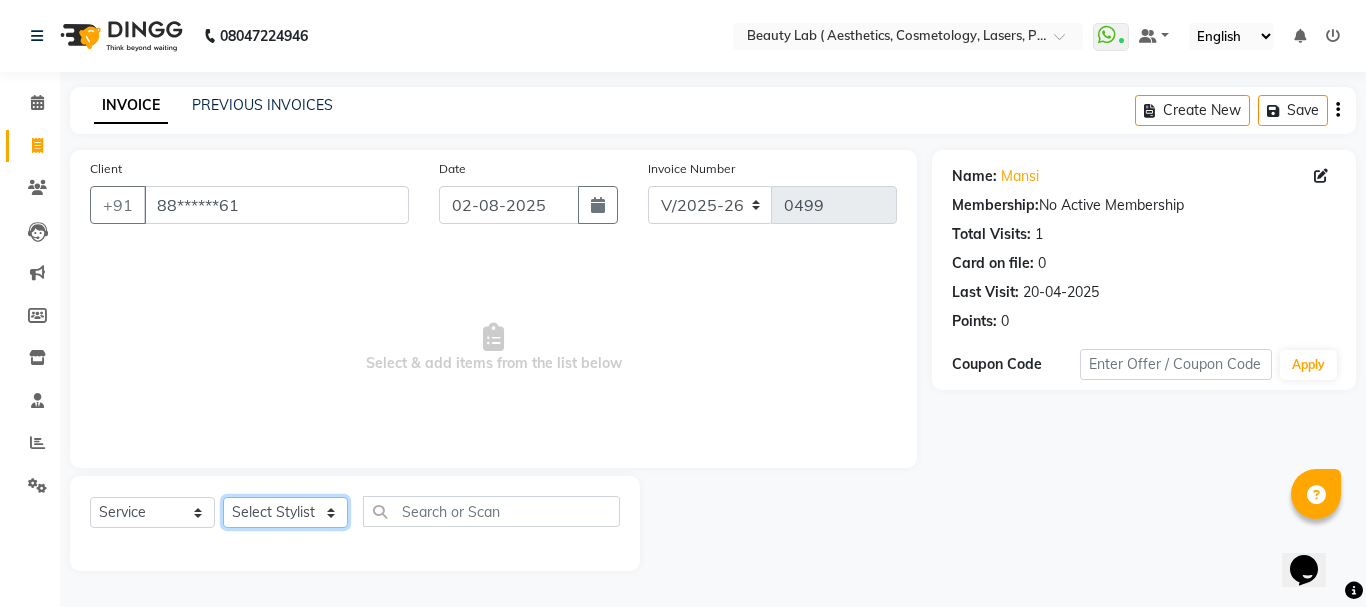 click on "Select Stylist Farha monali neha nishu sarika" 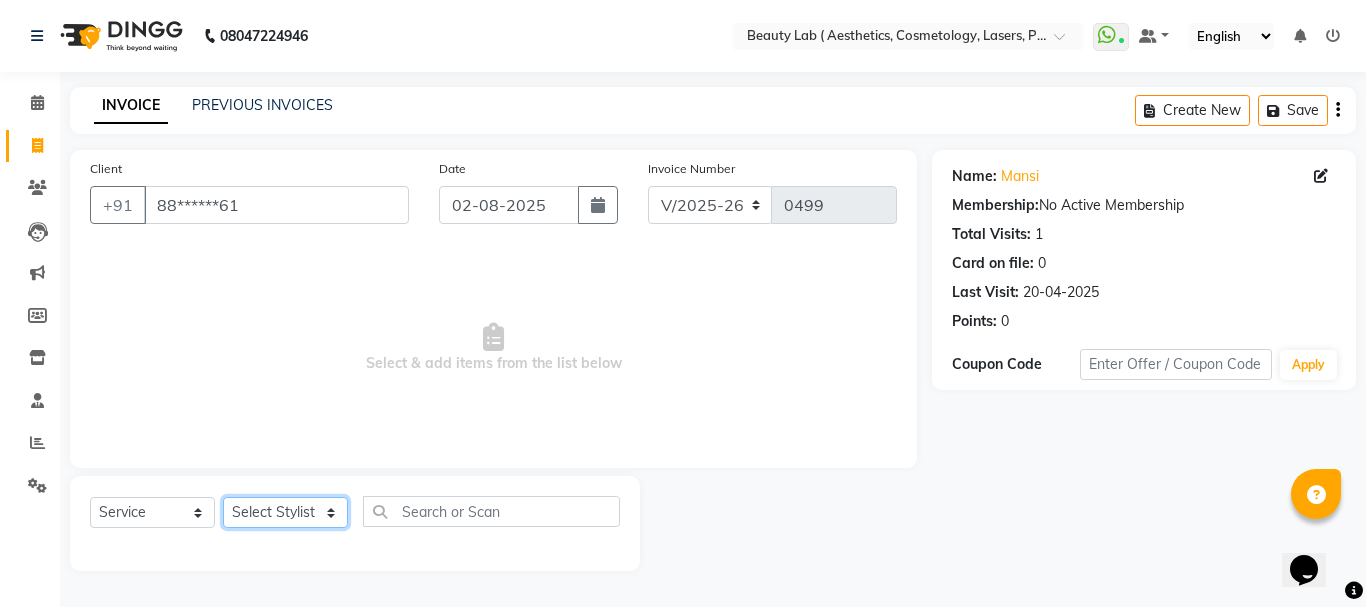select on "59941" 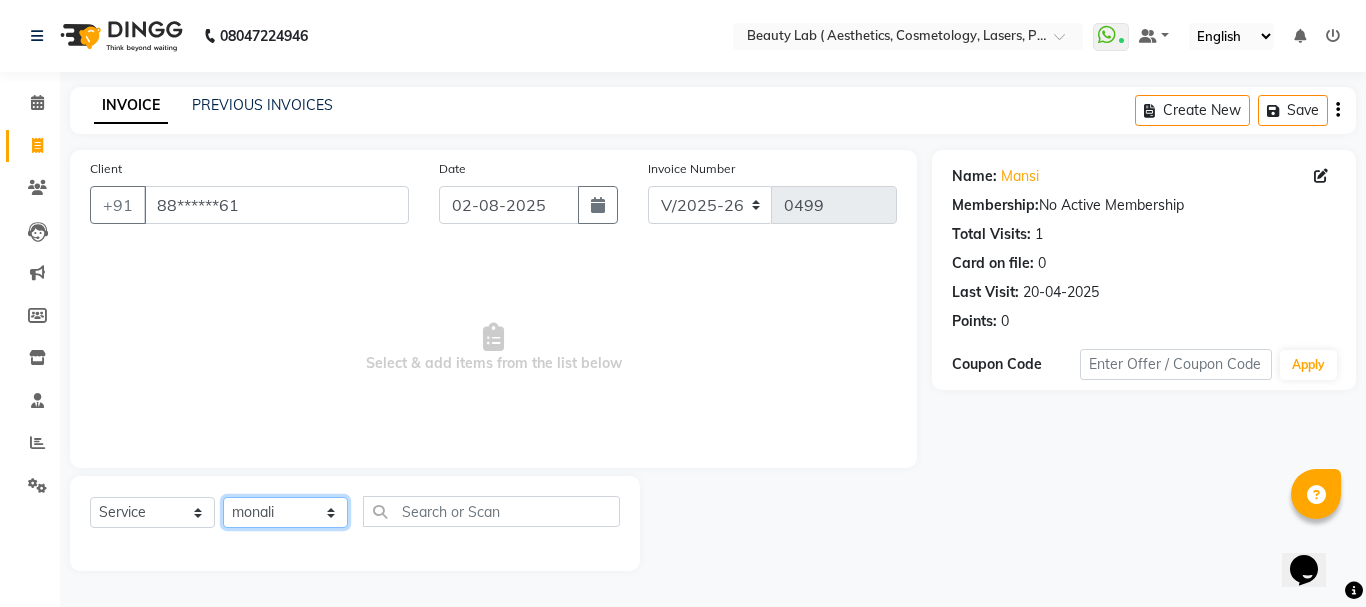 click on "Select Stylist Farha monali neha nishu sarika" 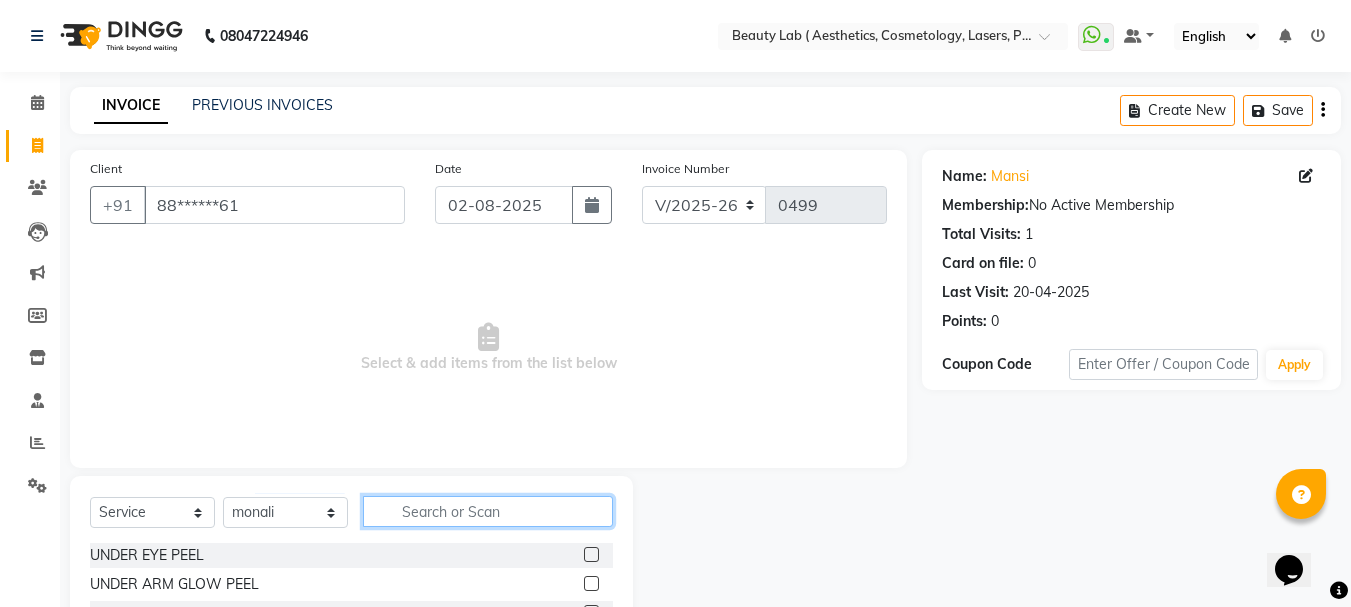 click 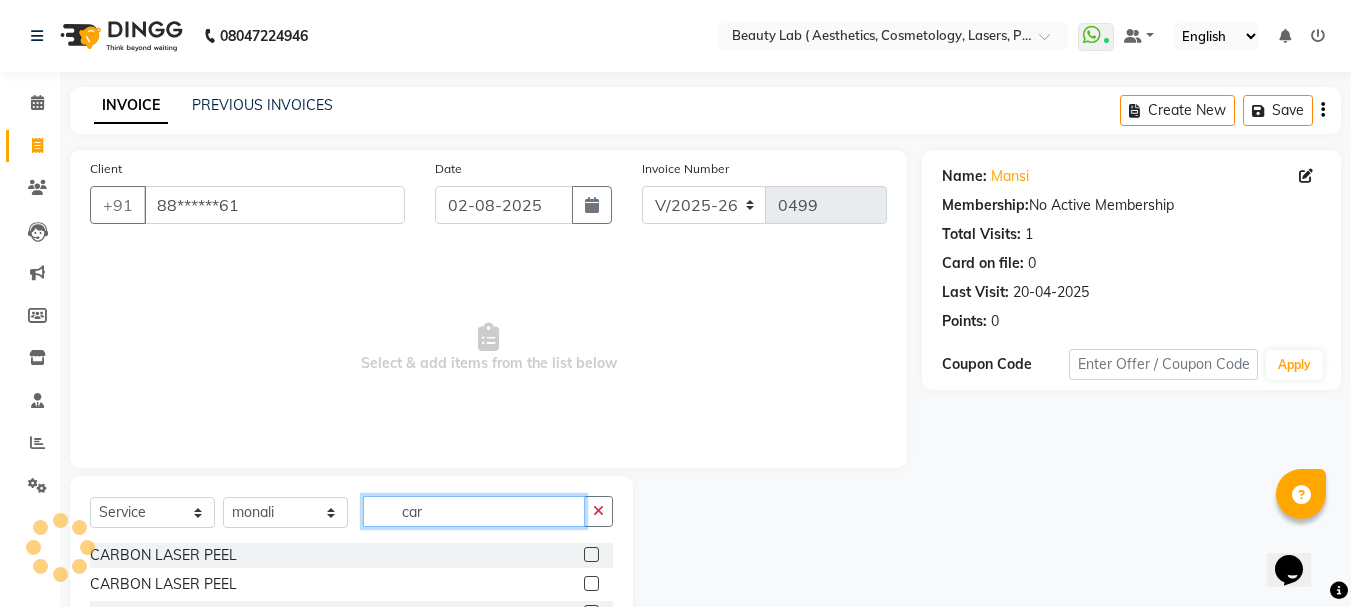 type on "car" 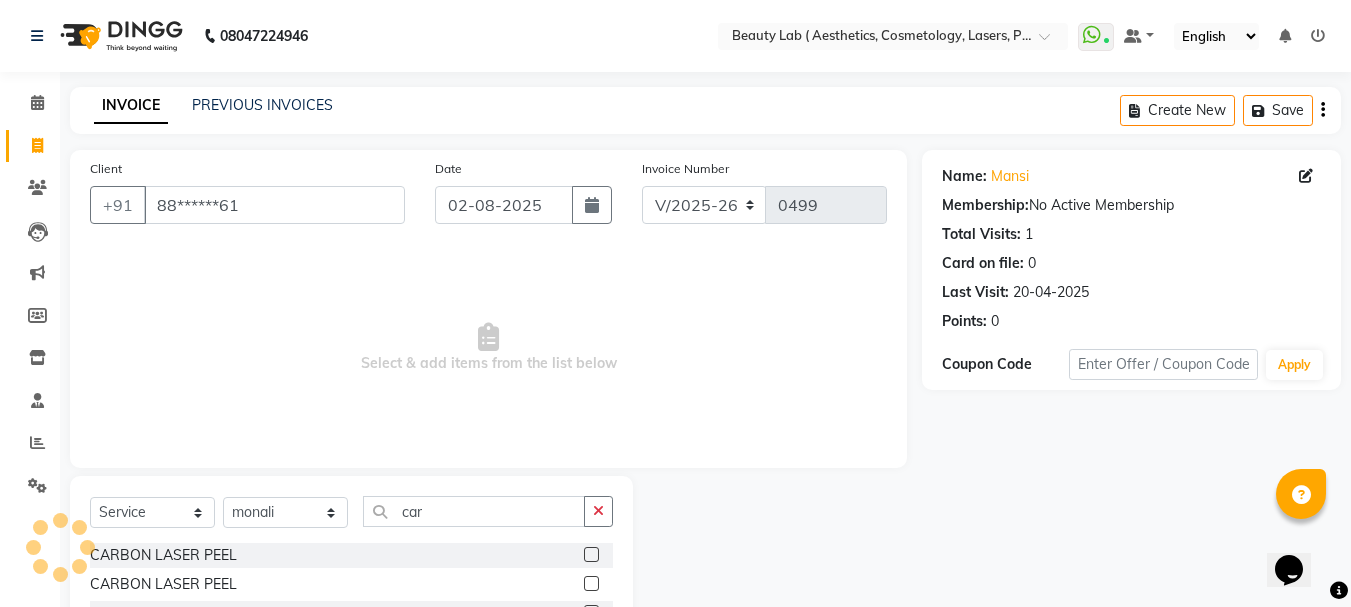 click 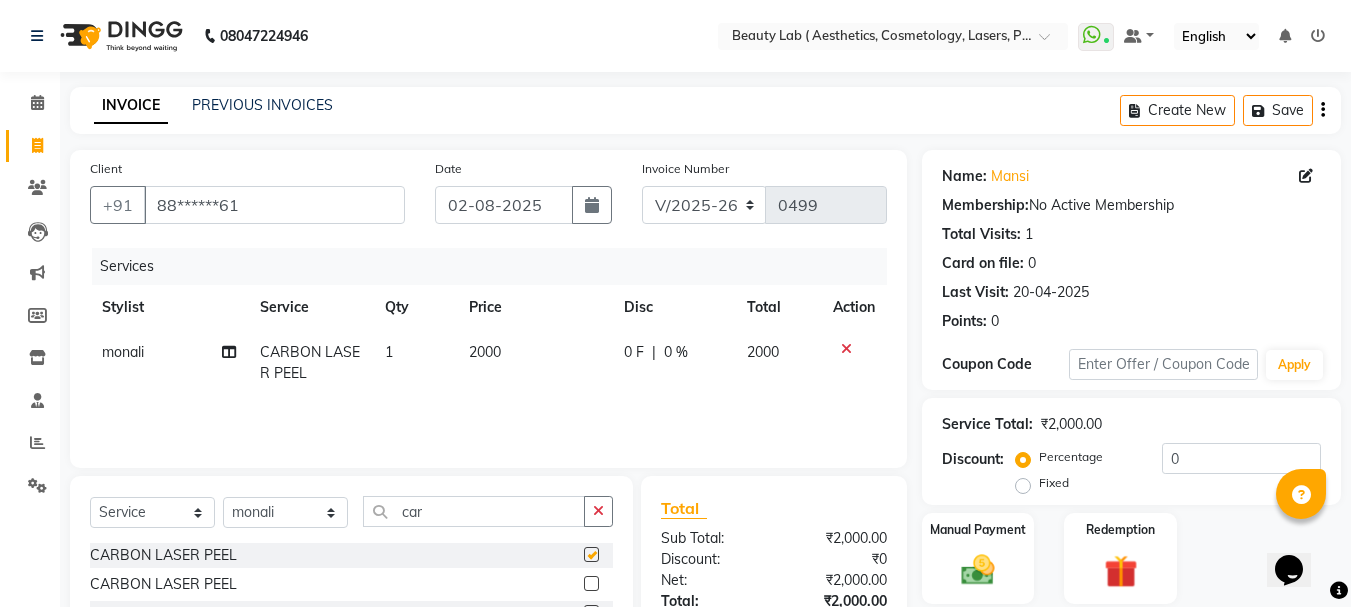 checkbox on "false" 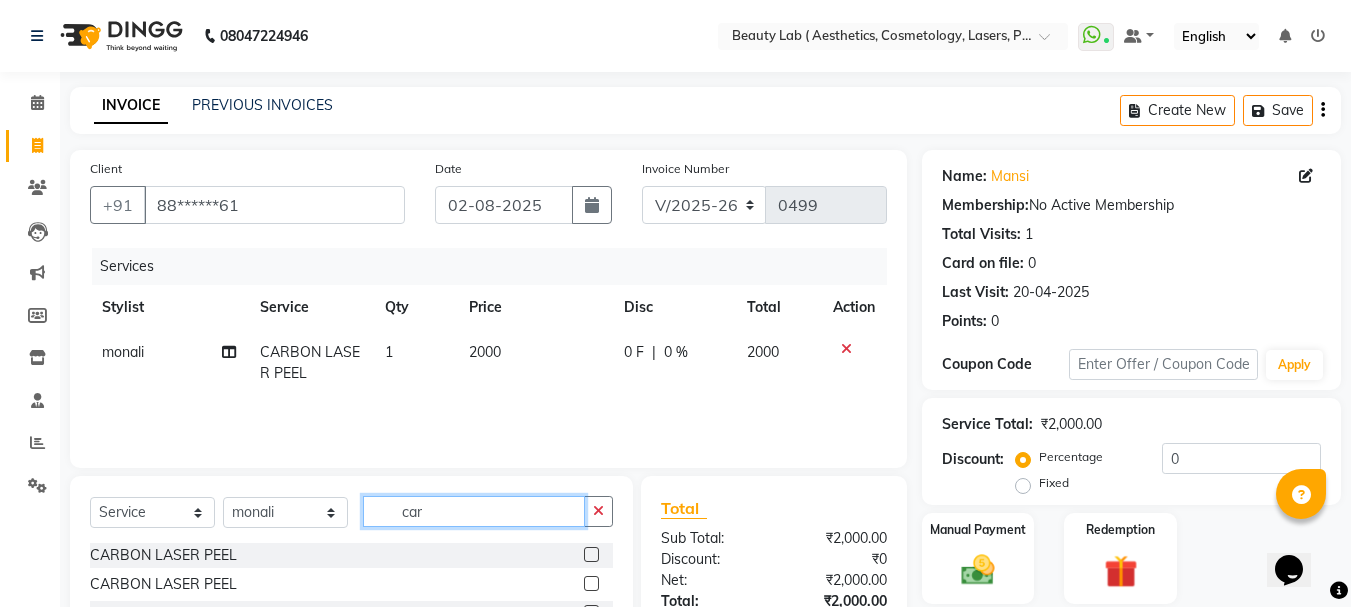 click on "car" 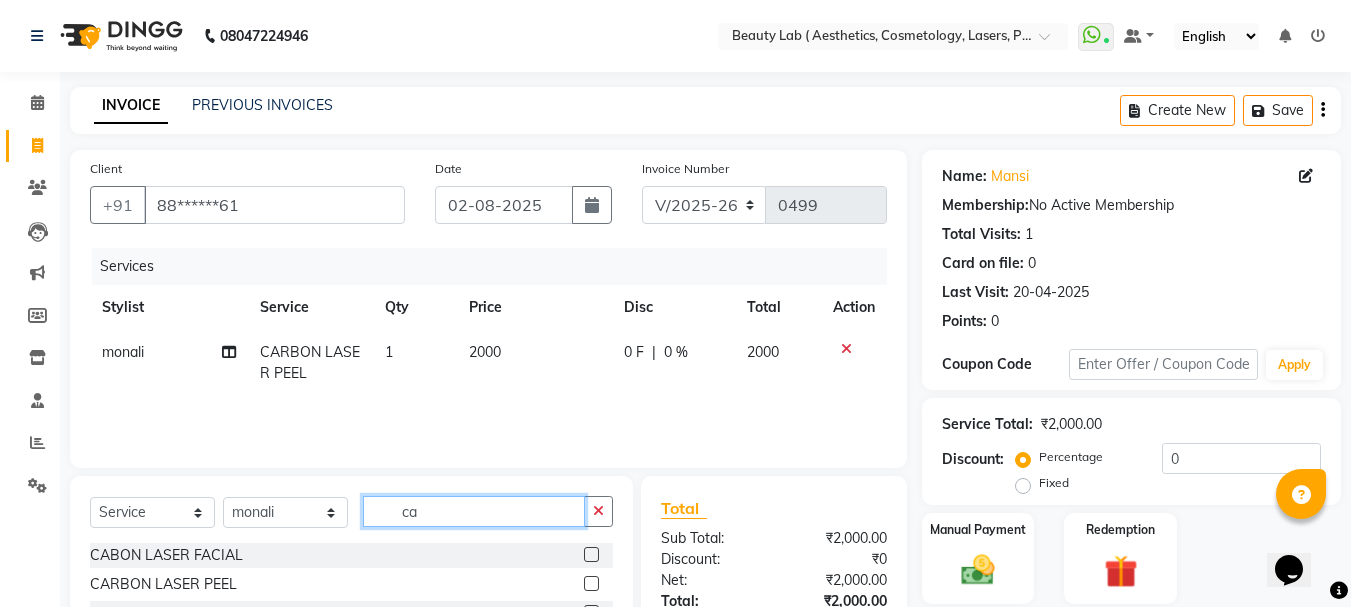 type on "c" 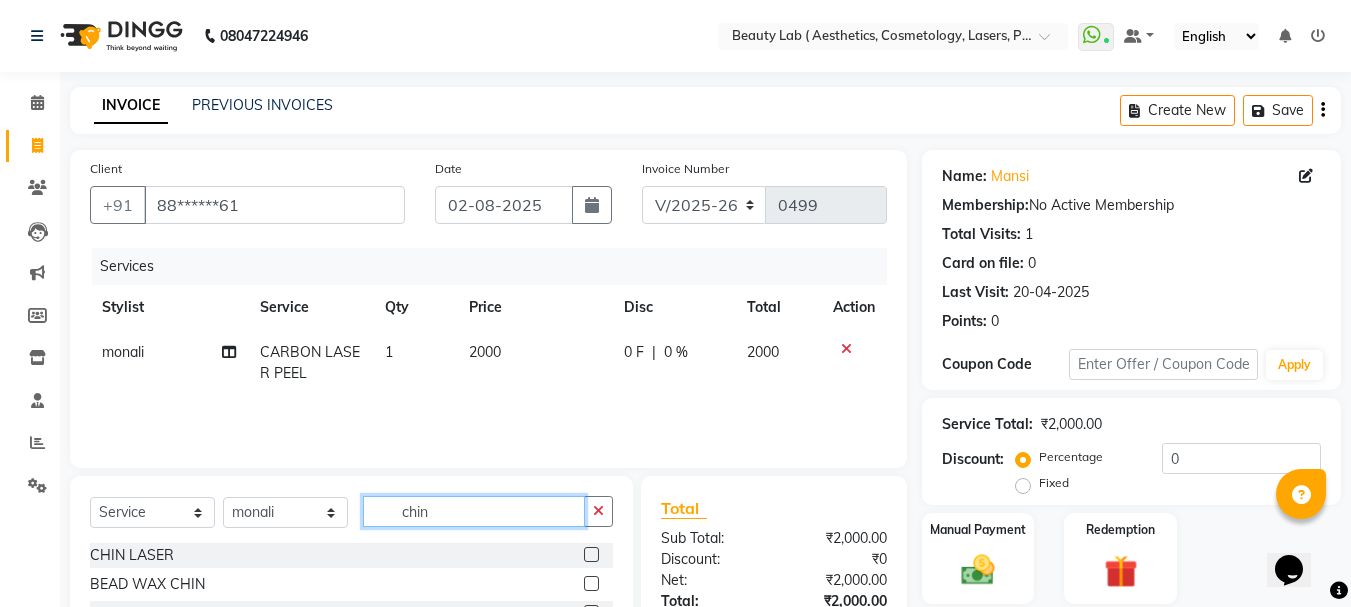 type on "chin" 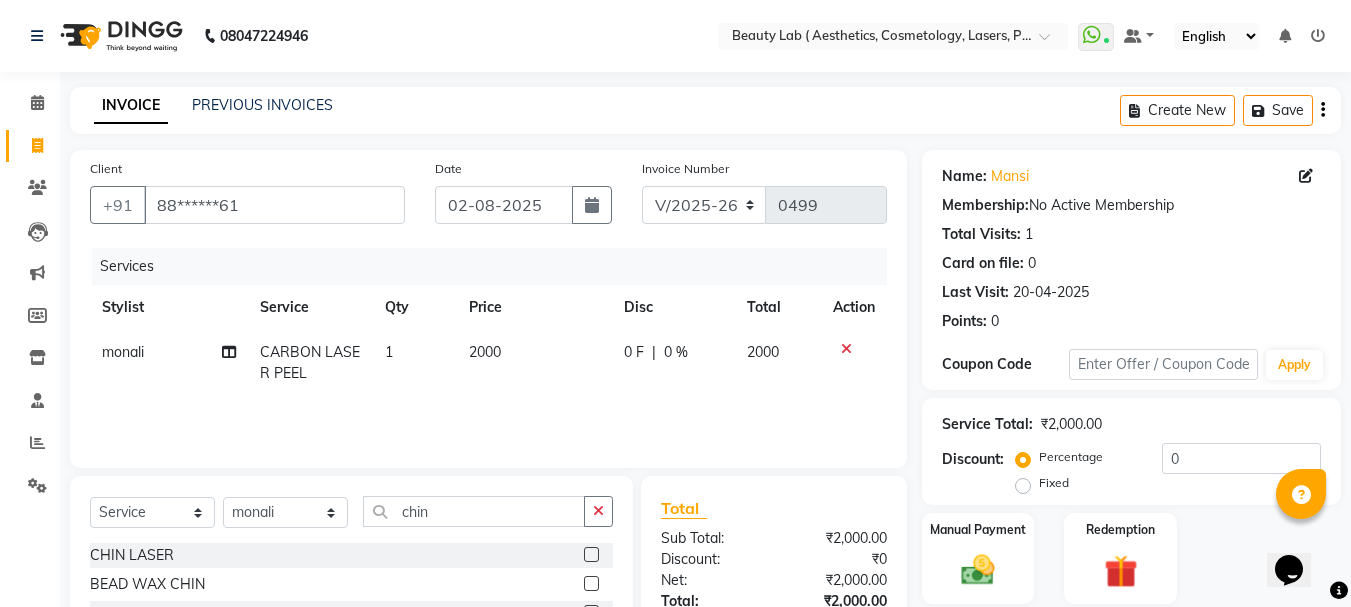 click 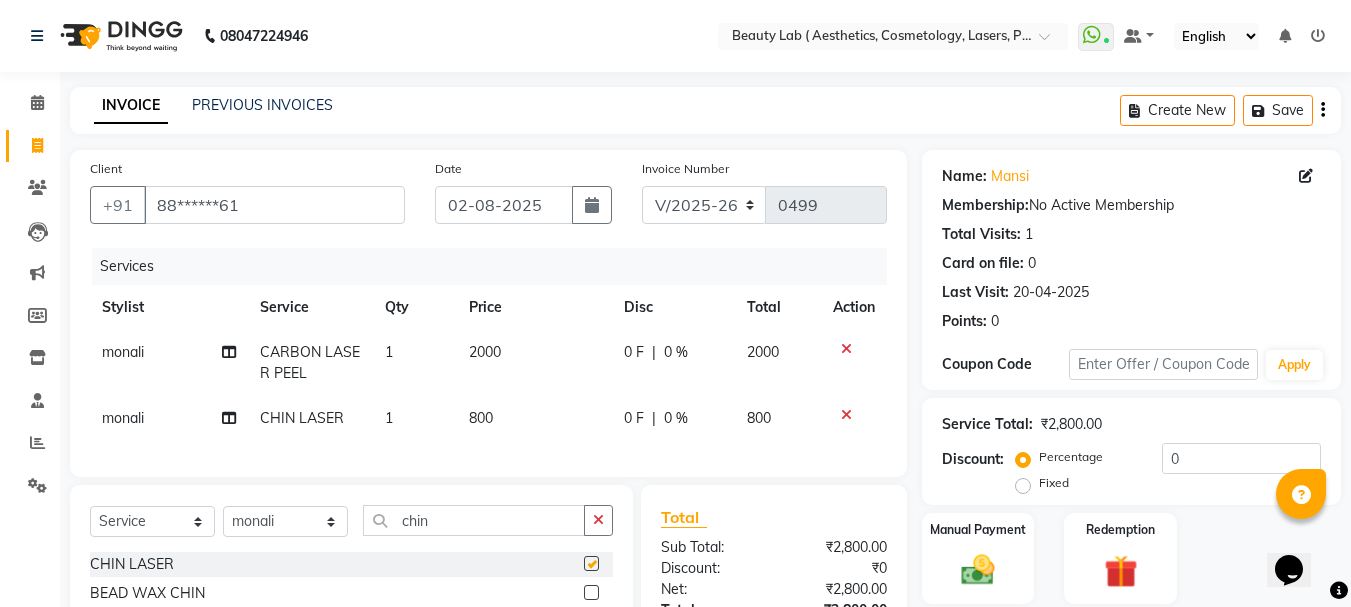 checkbox on "false" 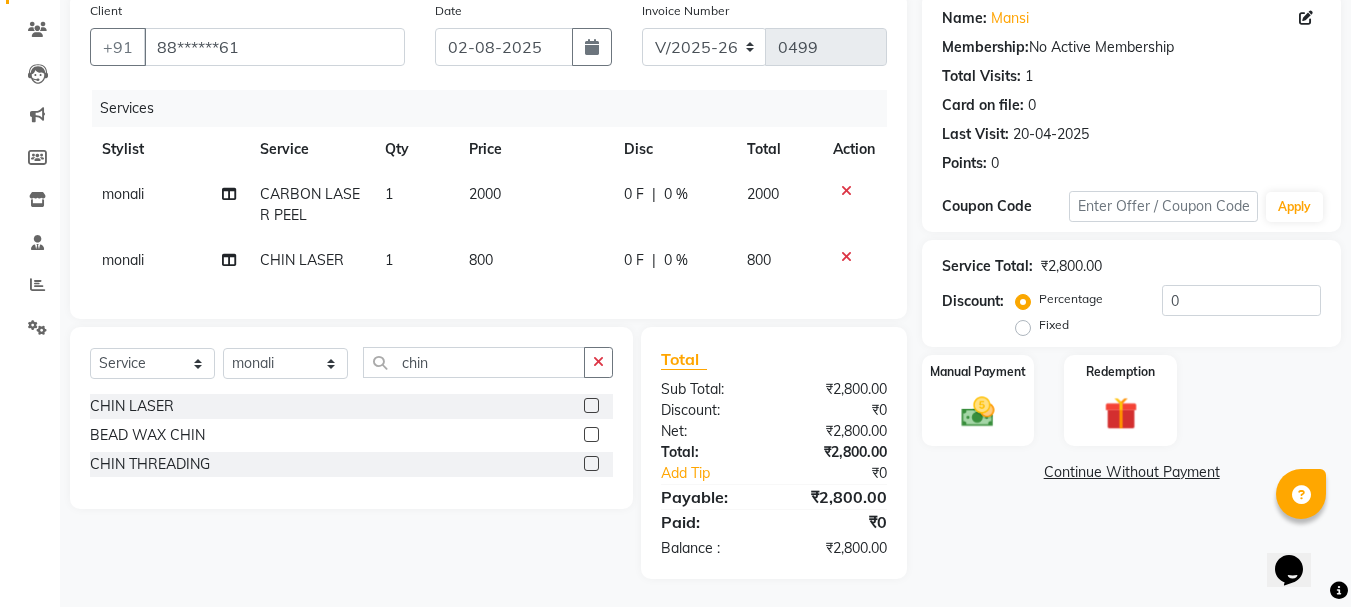 scroll, scrollTop: 175, scrollLeft: 0, axis: vertical 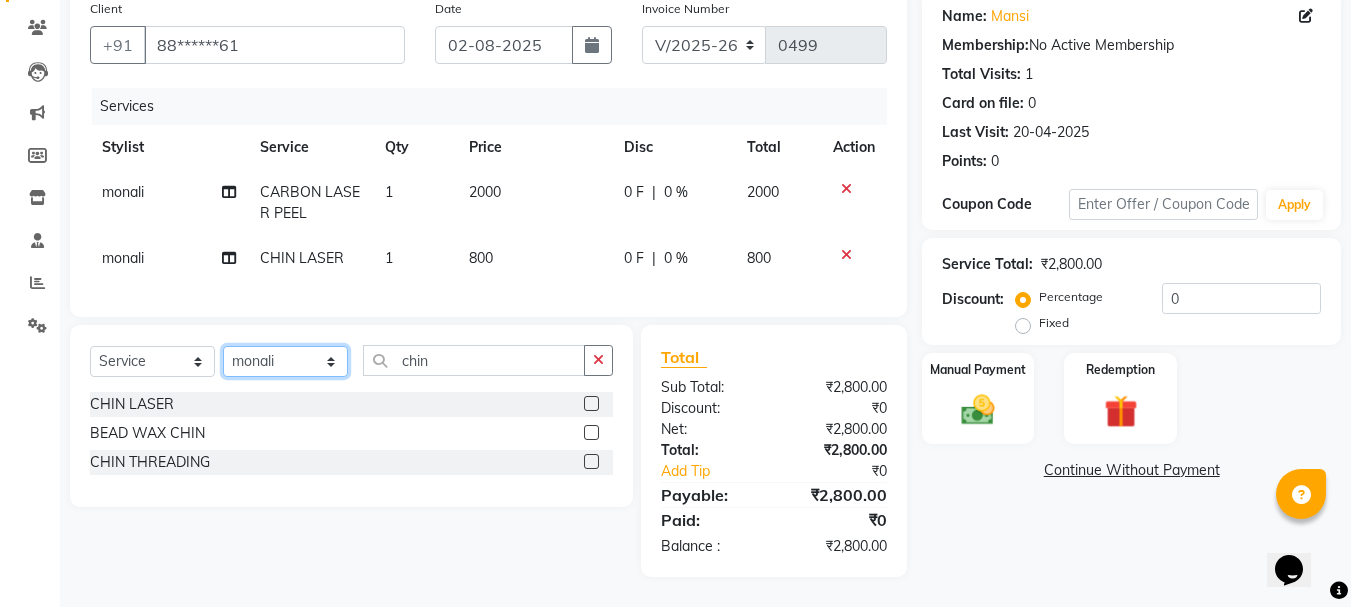 click on "Select Stylist Farha monali neha nishu sarika" 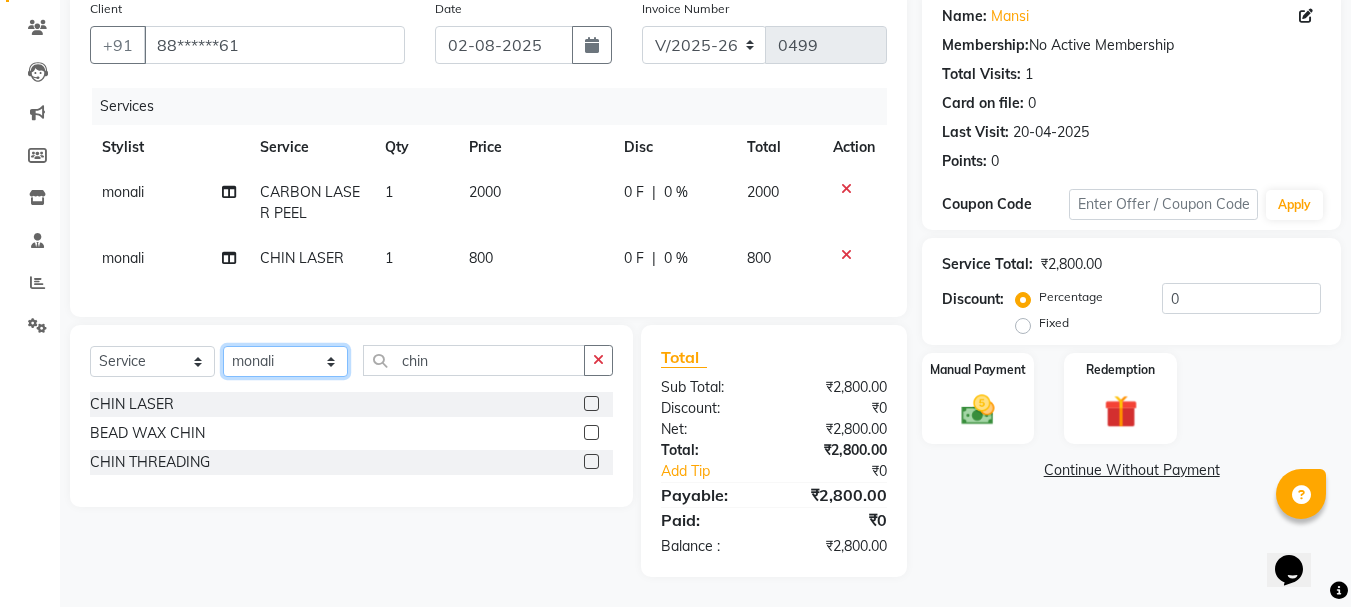 select on "59940" 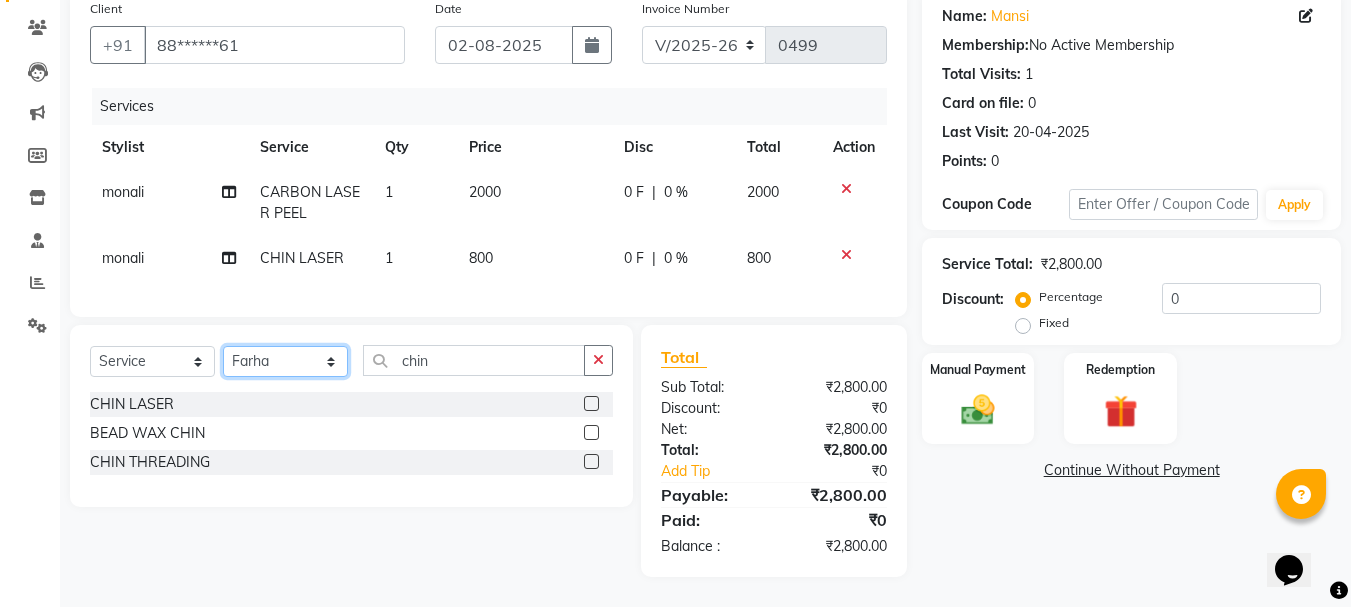 click on "Select Stylist Farha monali neha nishu sarika" 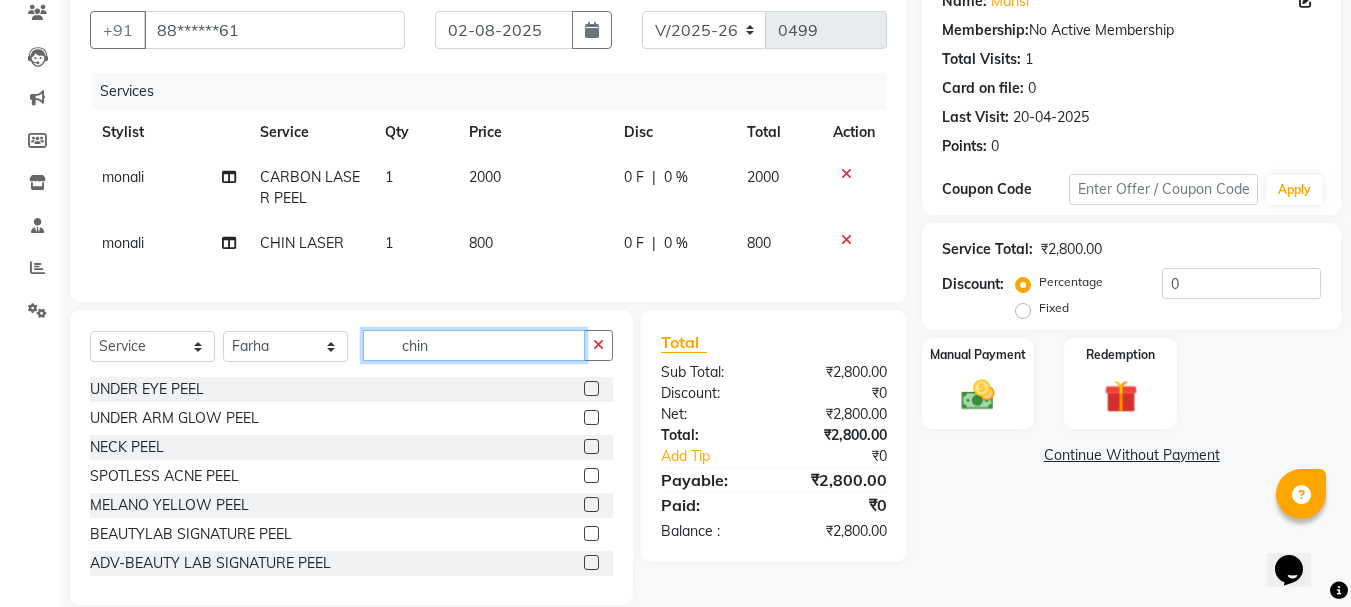 click on "chin" 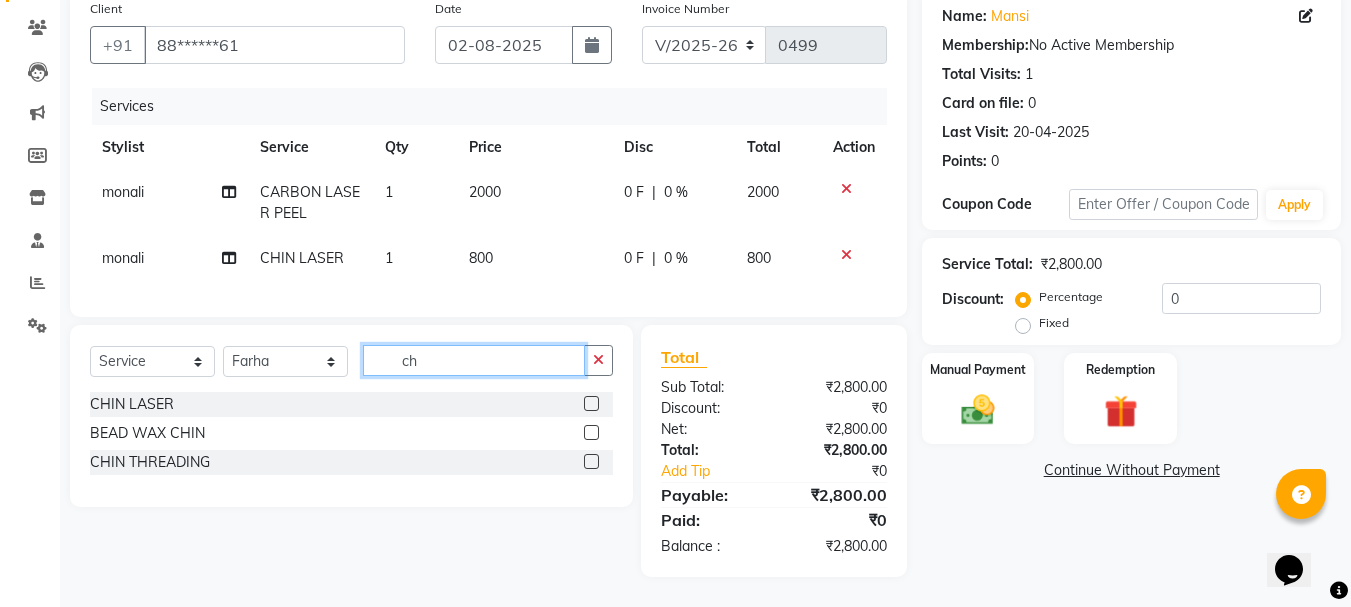 type on "c" 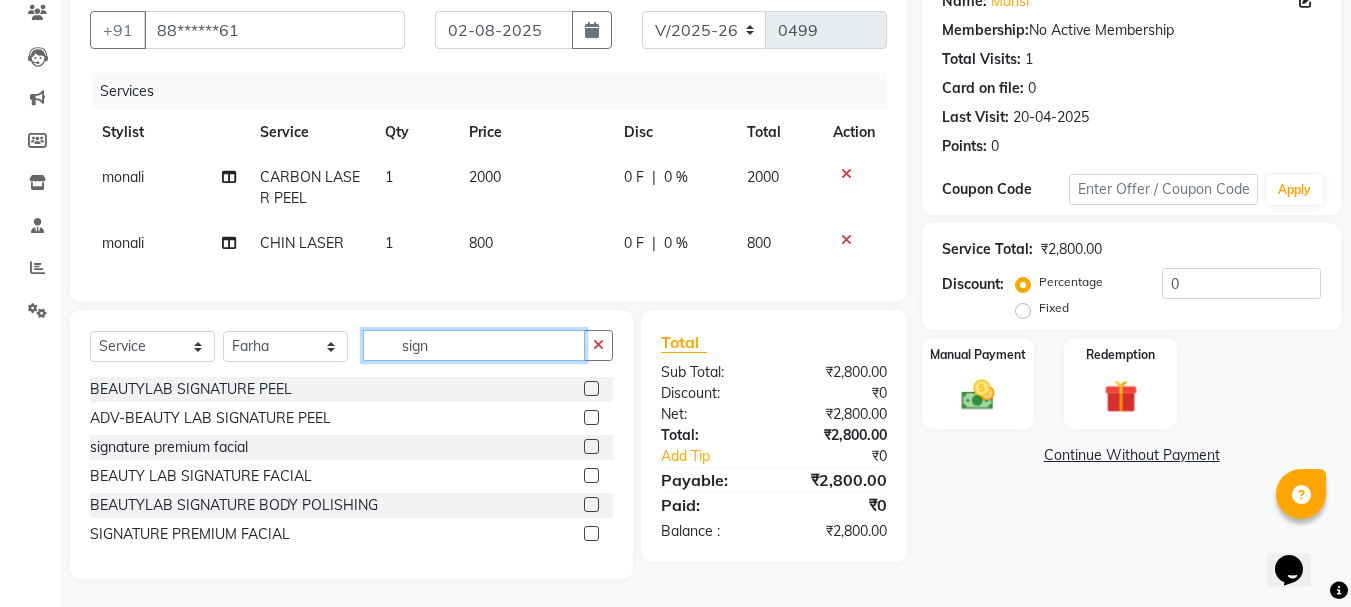 type on "sign" 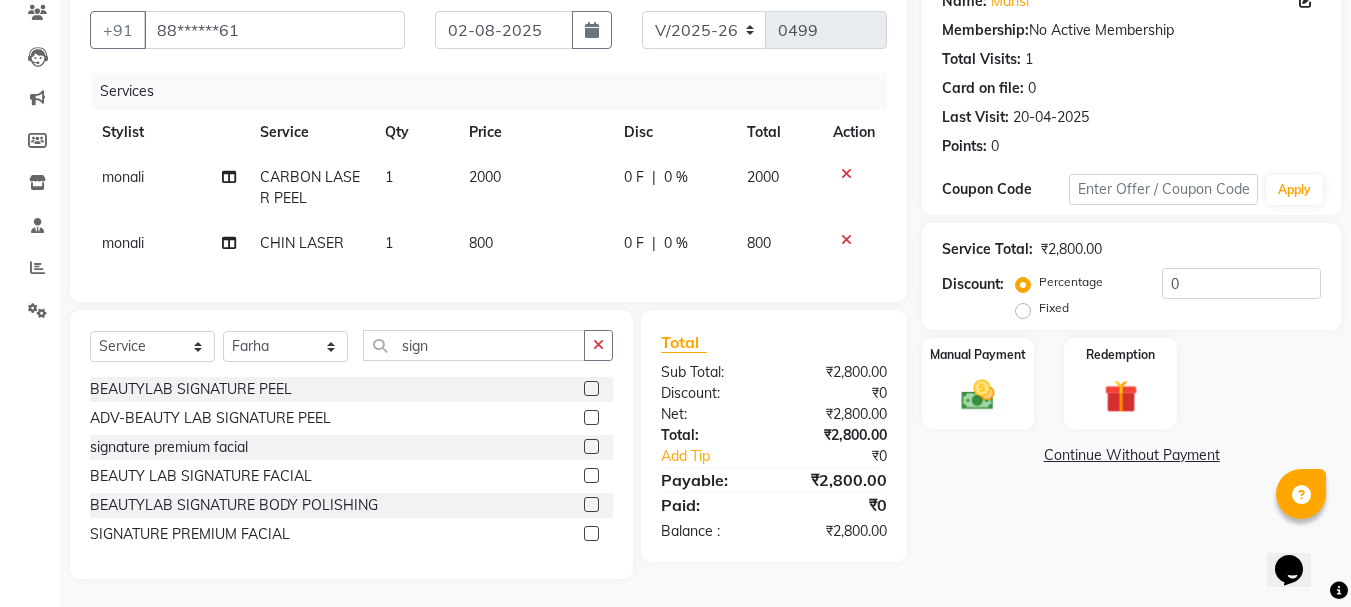 click 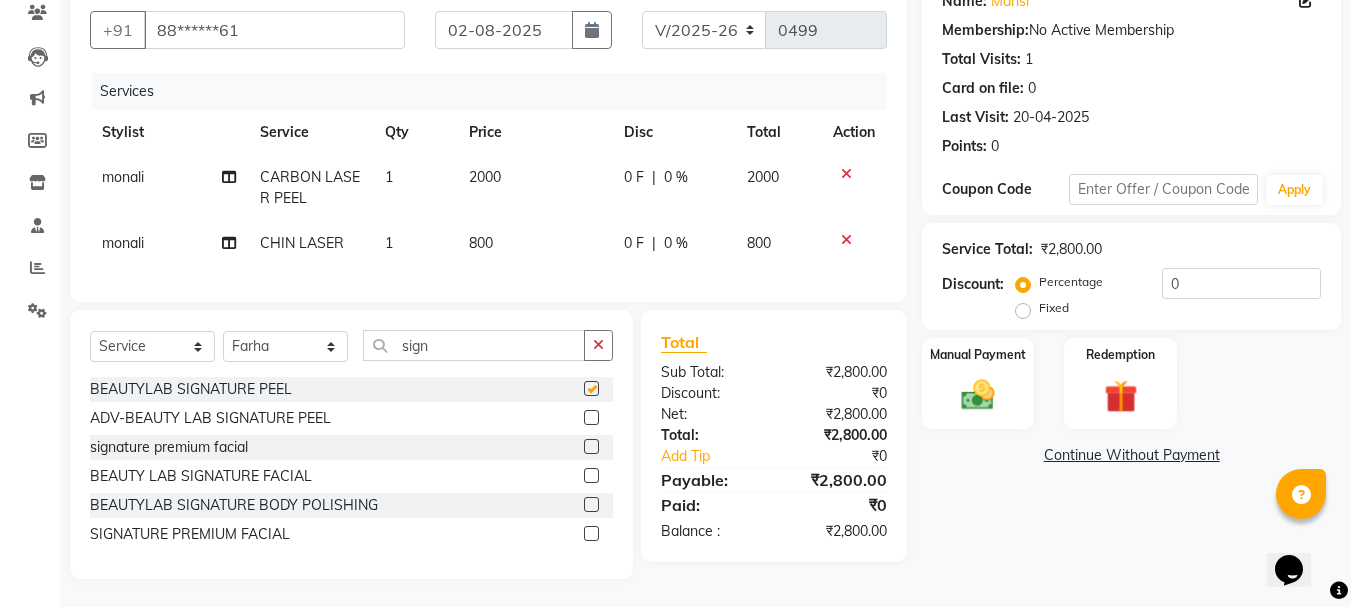 click on "Client +91 [PHONE] Date [DATE] Invoice Number V/2025 V/2025-26 0499 Services Stylist Service Qty Price Disc Total Action [LAST] CARBON LASER PEEL 1 2000 0 F | 0 % 2000 [LAST] CHIN LASER 1 800 0 F | 0 % 800" 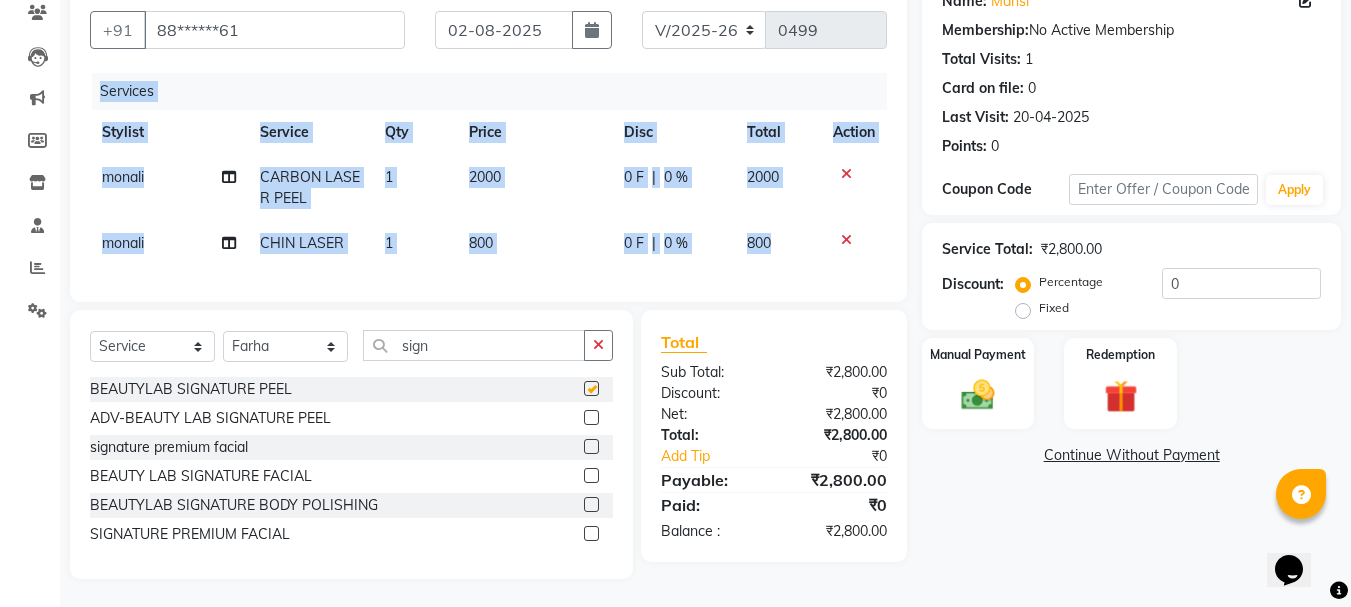 click on "Client +91 [PHONE] Date [DATE] Invoice Number V/2025 V/2025-26 0499 Services Stylist Service Qty Price Disc Total Action [LAST] CARBON LASER PEEL 1 2000 0 F | 0 % 2000 [LAST] CHIN LASER 1 800 0 F | 0 % 800" 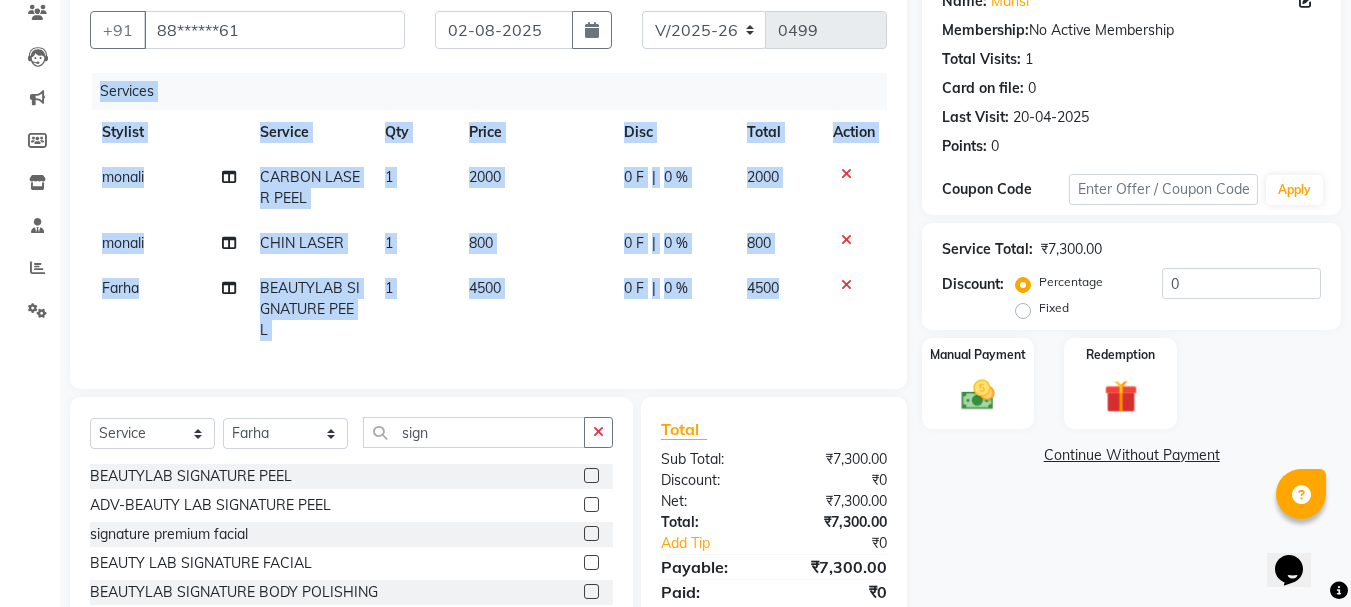 checkbox on "false" 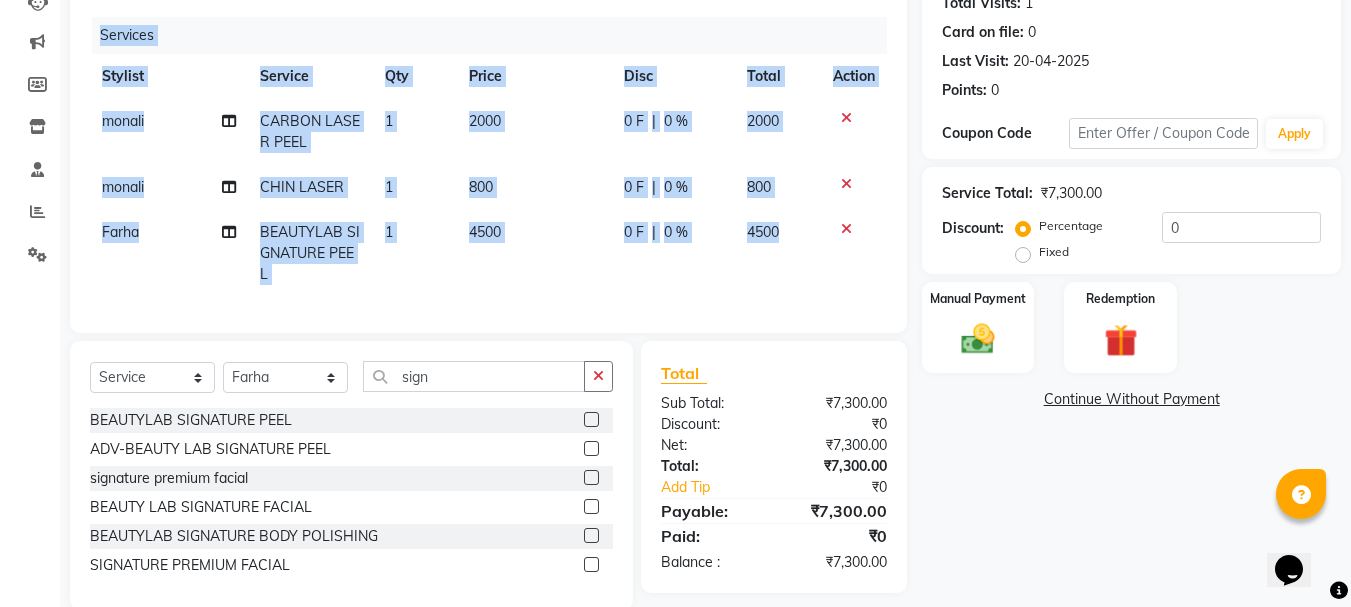 scroll, scrollTop: 279, scrollLeft: 0, axis: vertical 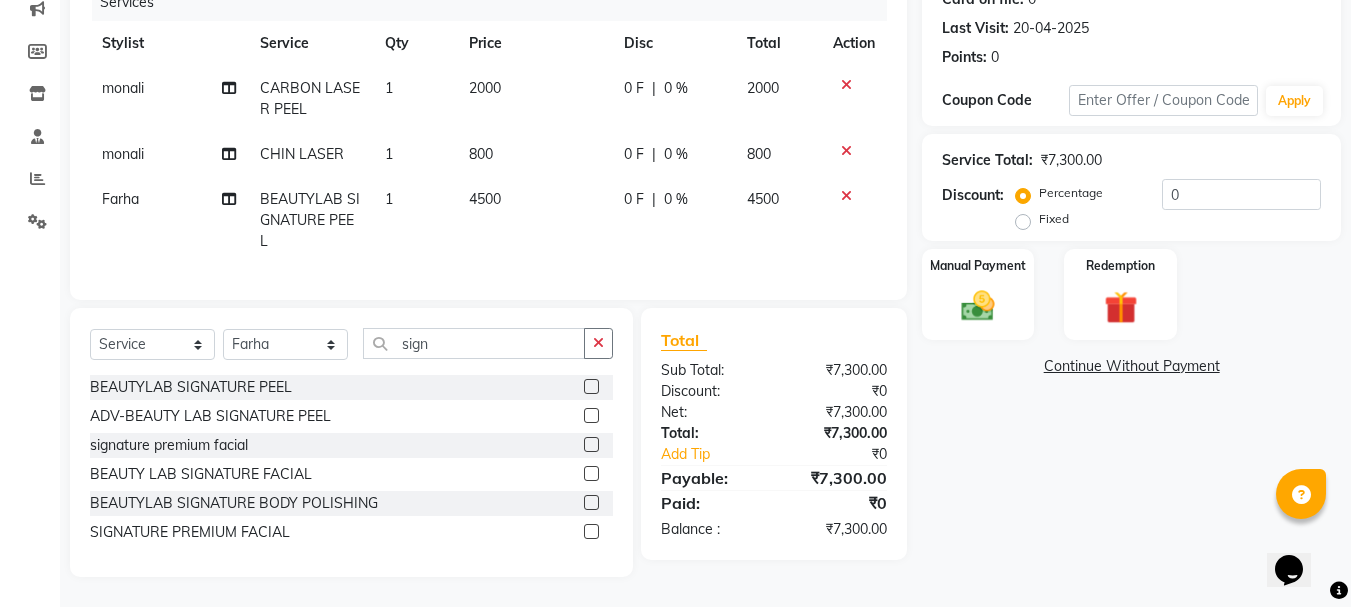 click on "Name: [FIRST]  Membership:  No Active Membership  Total Visits:  1 Card on file:  0 Last Visit:   [DATE] Points:   0  Coupon Code Apply Service Total:  ₹7,300.00  Discount:  Percentage   Fixed  0 Manual Payment Redemption  Continue Without Payment" 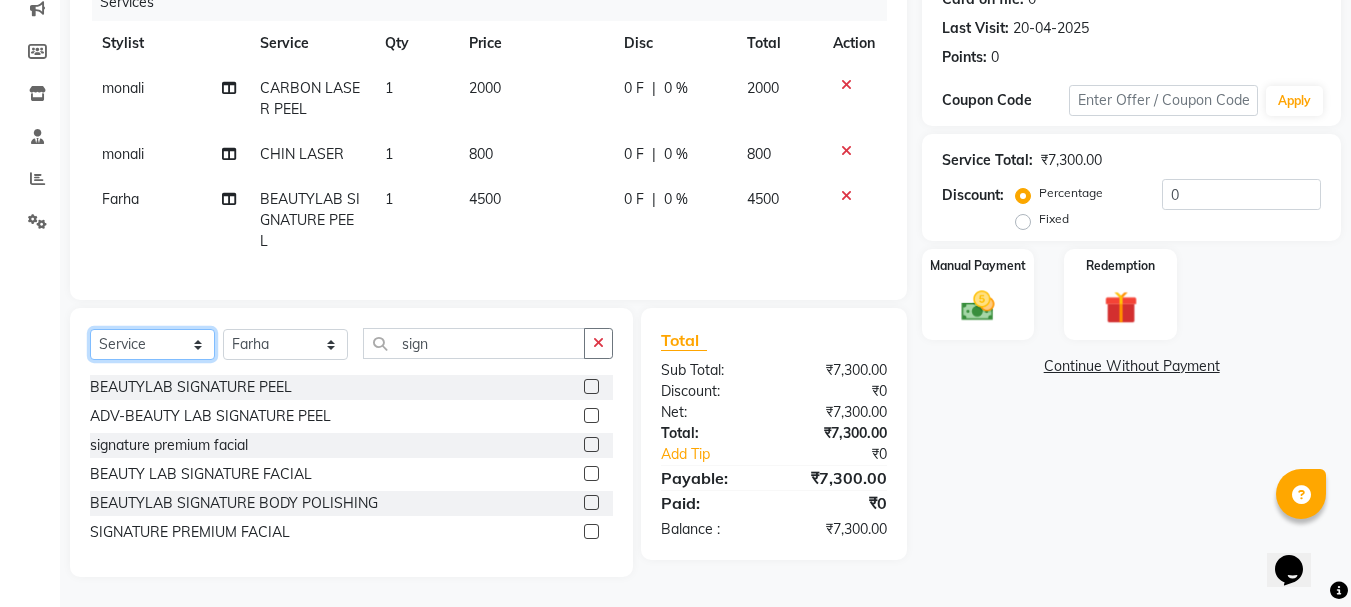 click on "Select  Service  Product  Membership  Package Voucher Prepaid Gift Card" 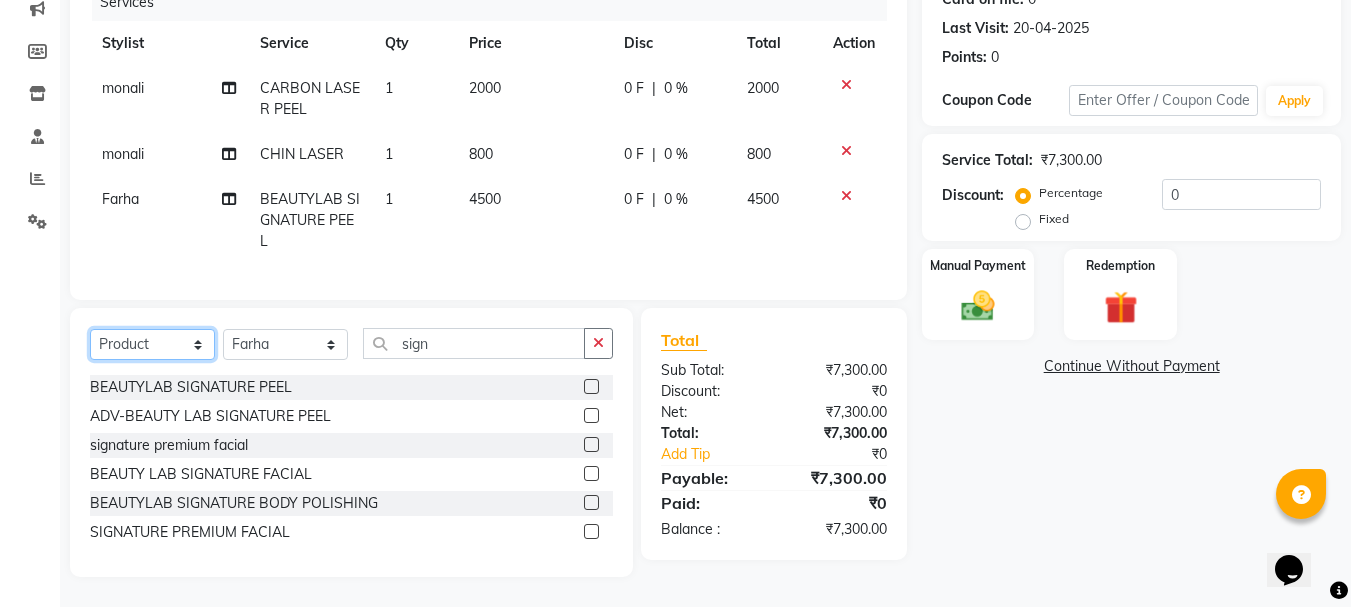click on "Select  Service  Product  Membership  Package Voucher Prepaid Gift Card" 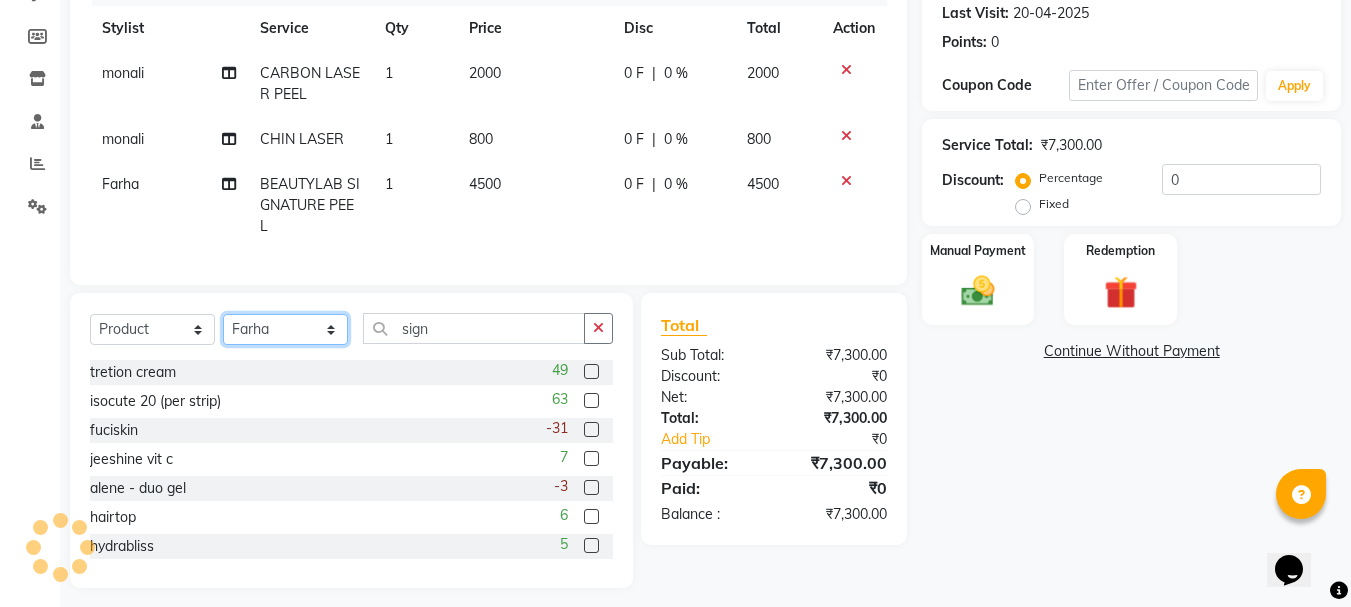 click on "Select Stylist Farha monali neha nishu sarika" 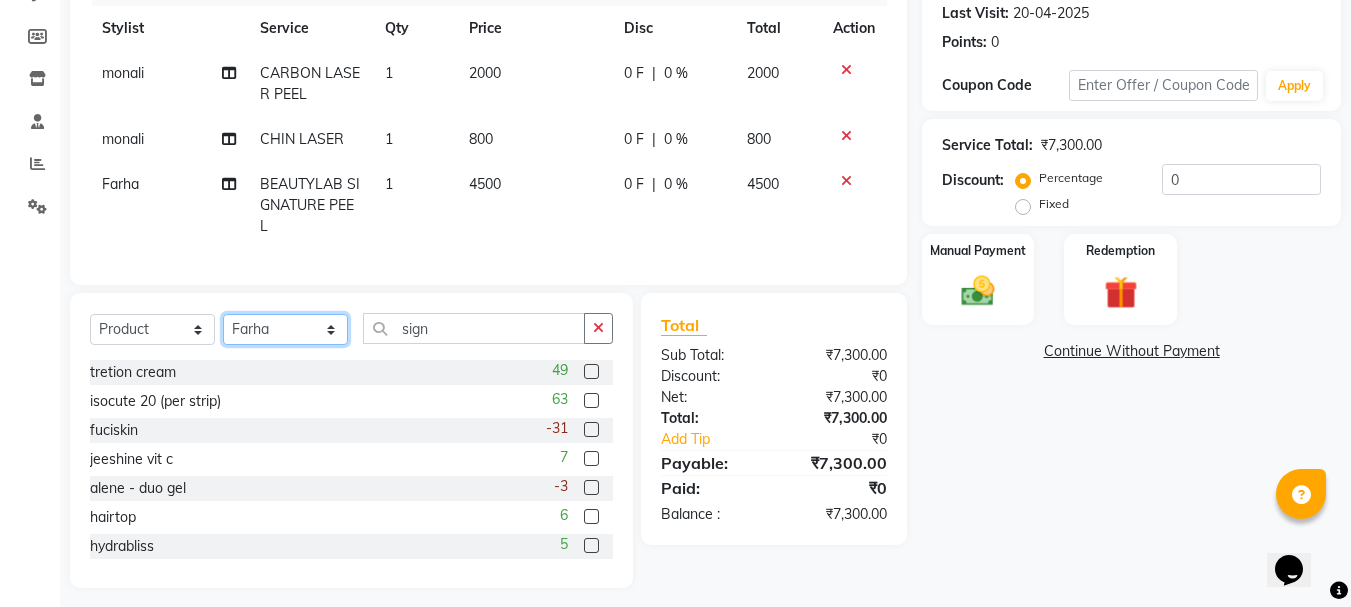 click on "Select Stylist Farha monali neha nishu sarika" 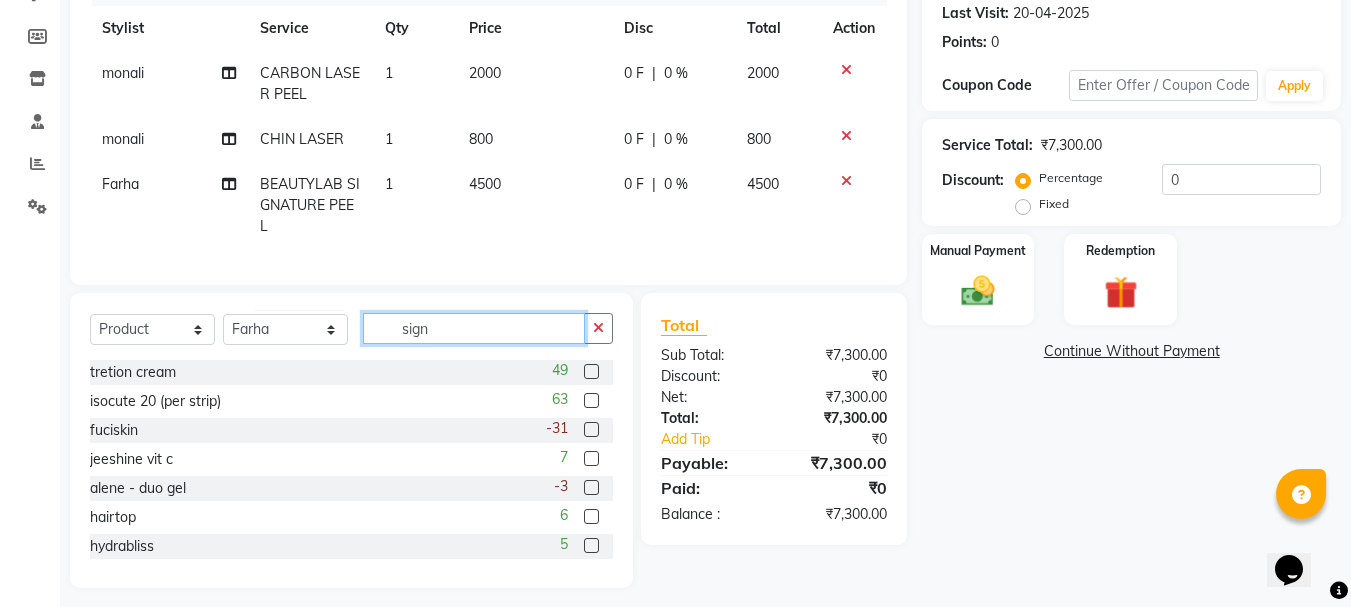 click on "sign" 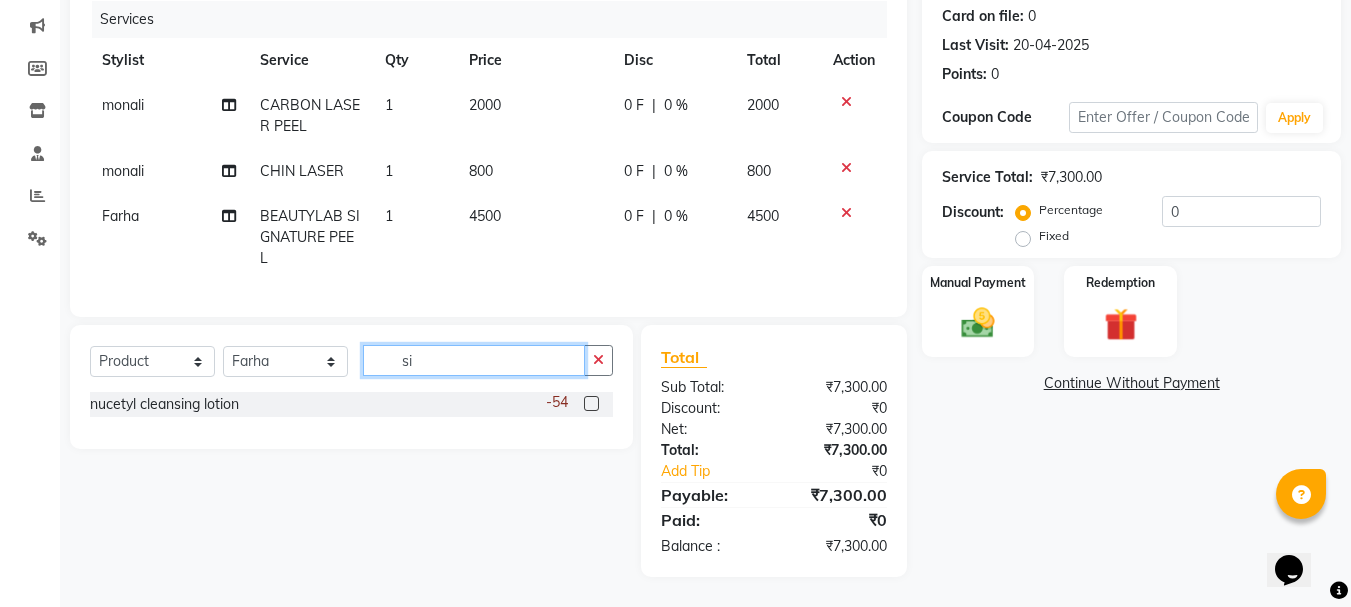 type on "s" 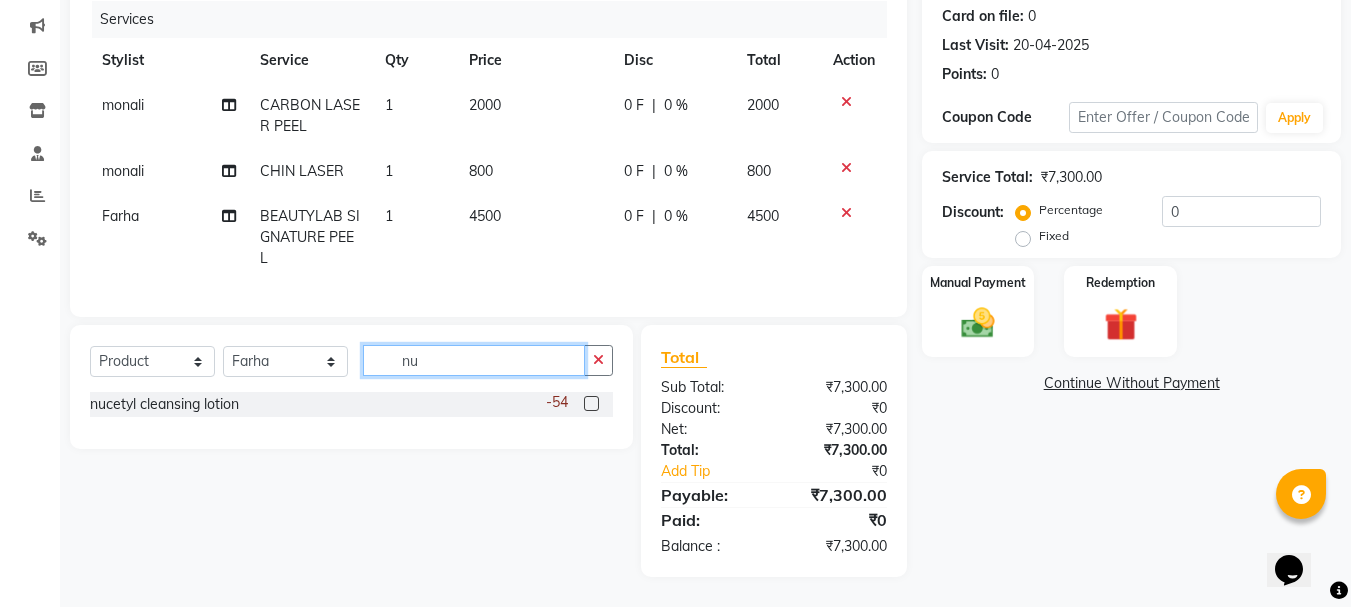 scroll, scrollTop: 262, scrollLeft: 0, axis: vertical 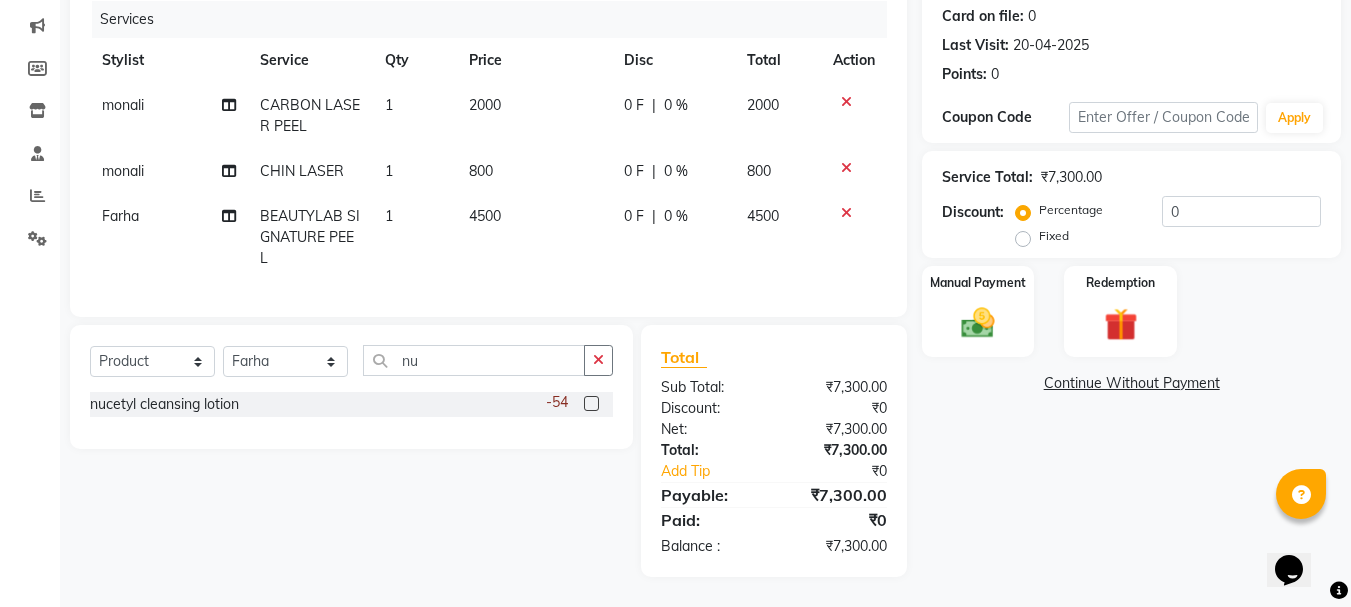 click 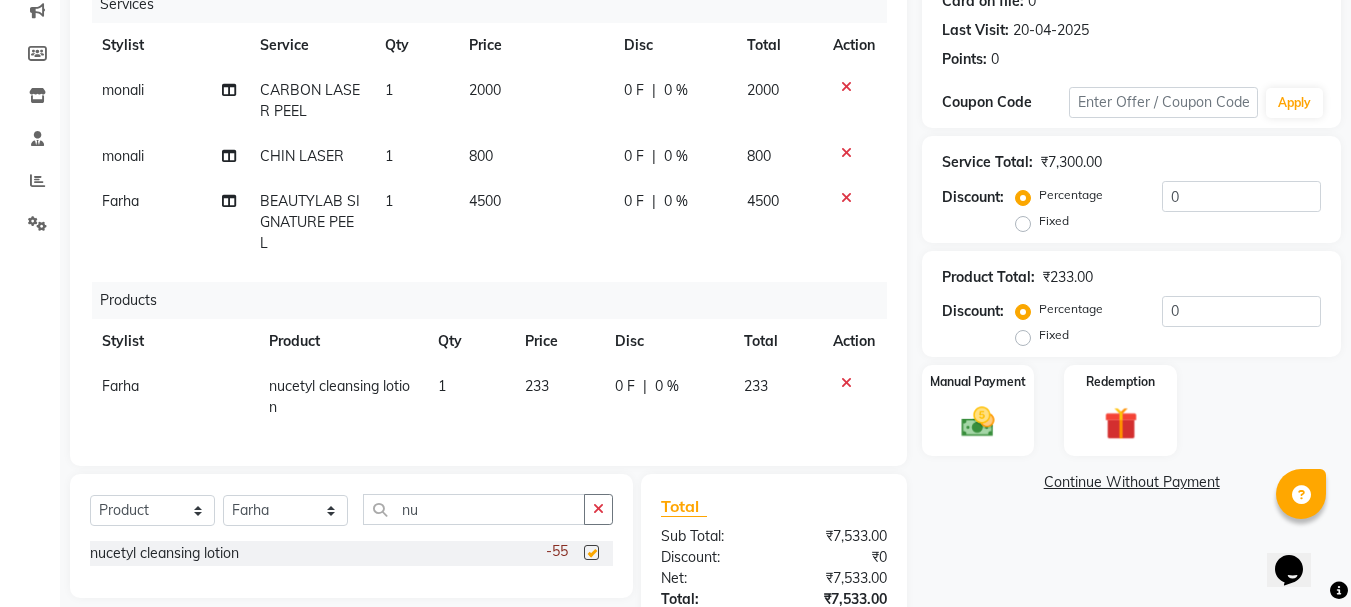 checkbox on "false" 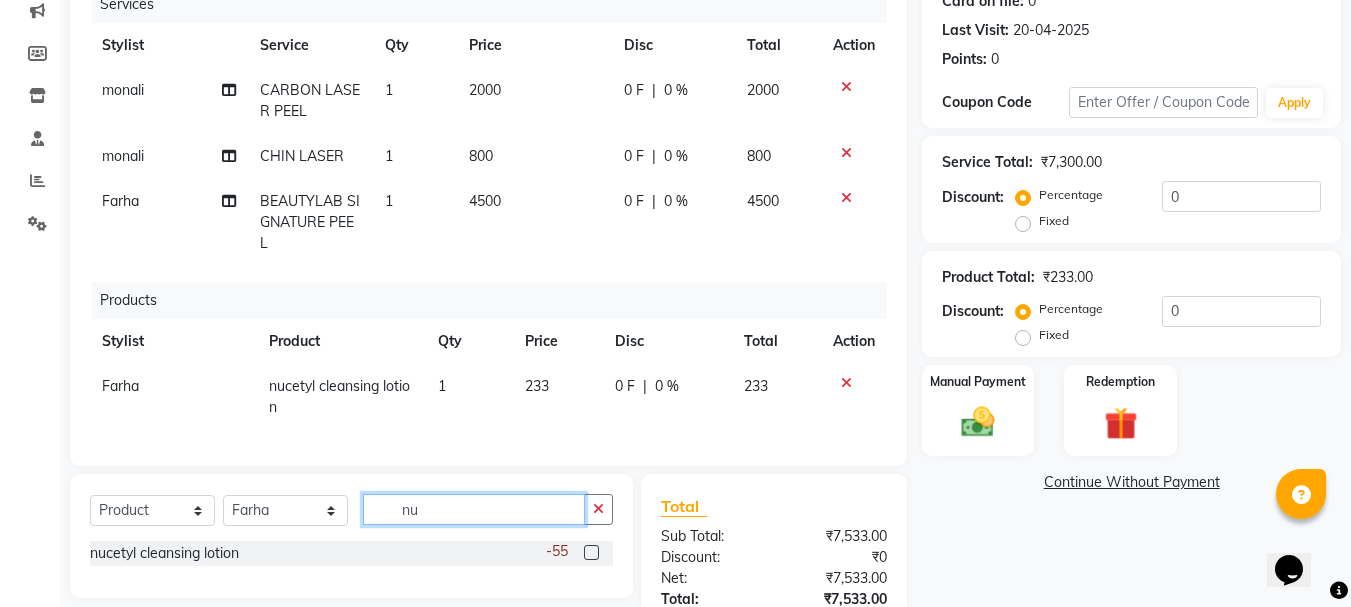 click on "nu" 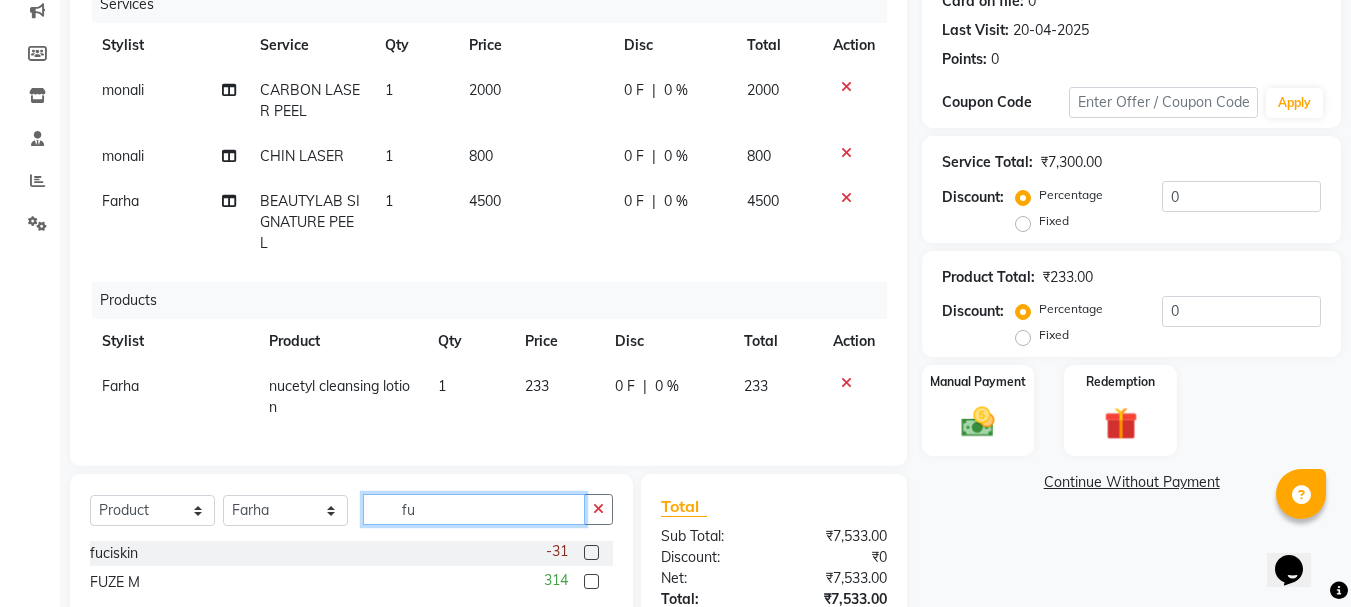 type on "fu" 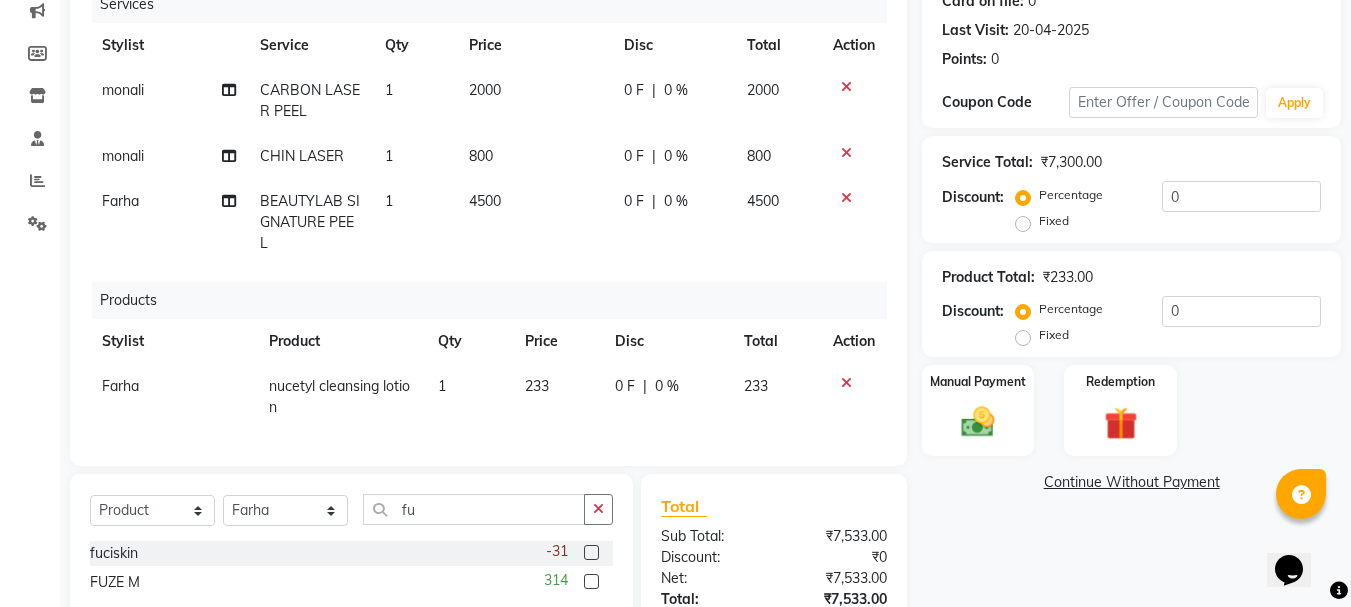 click 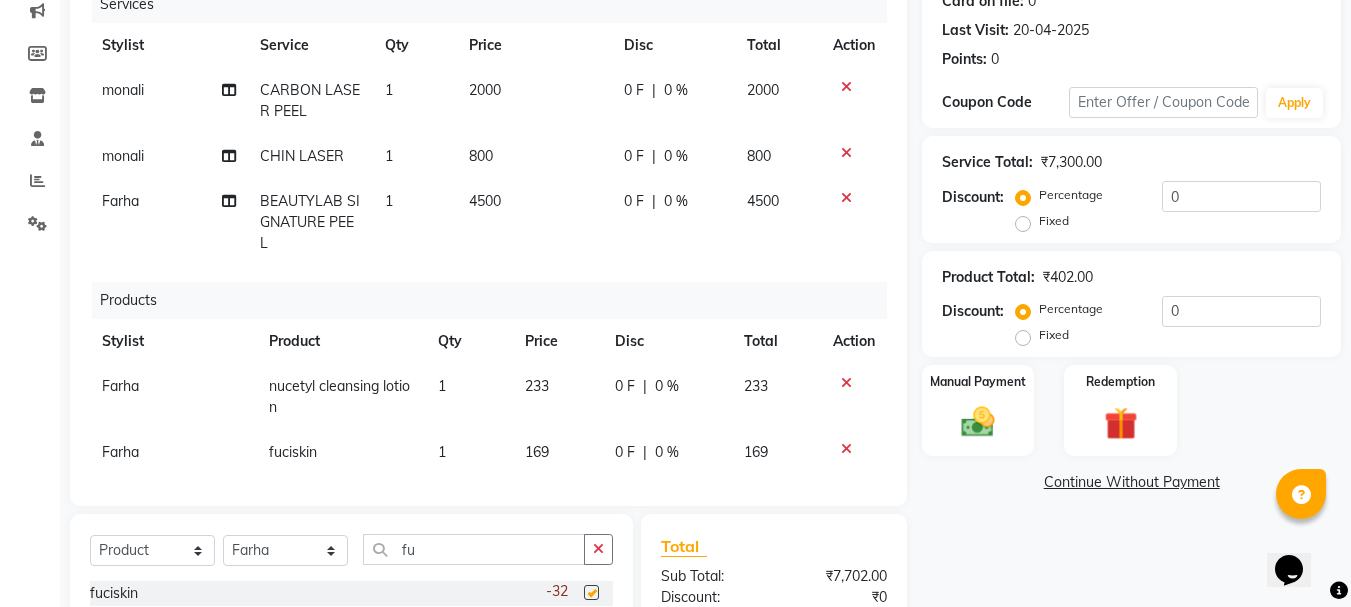 checkbox on "false" 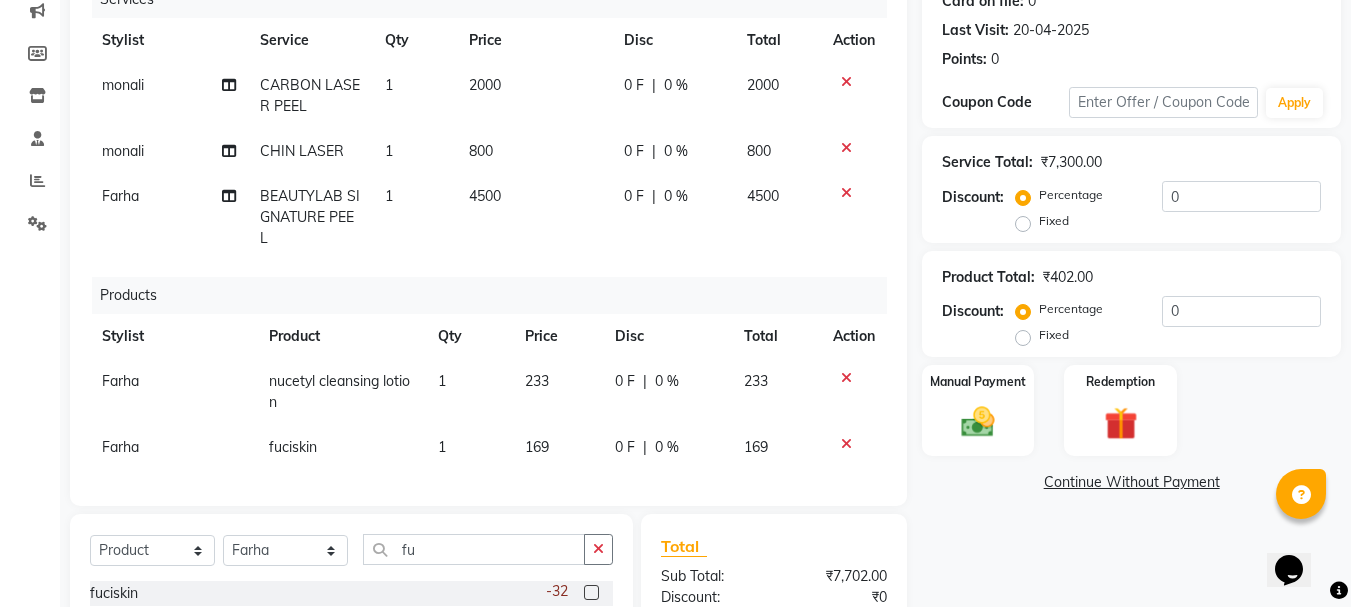 scroll, scrollTop: 20, scrollLeft: 0, axis: vertical 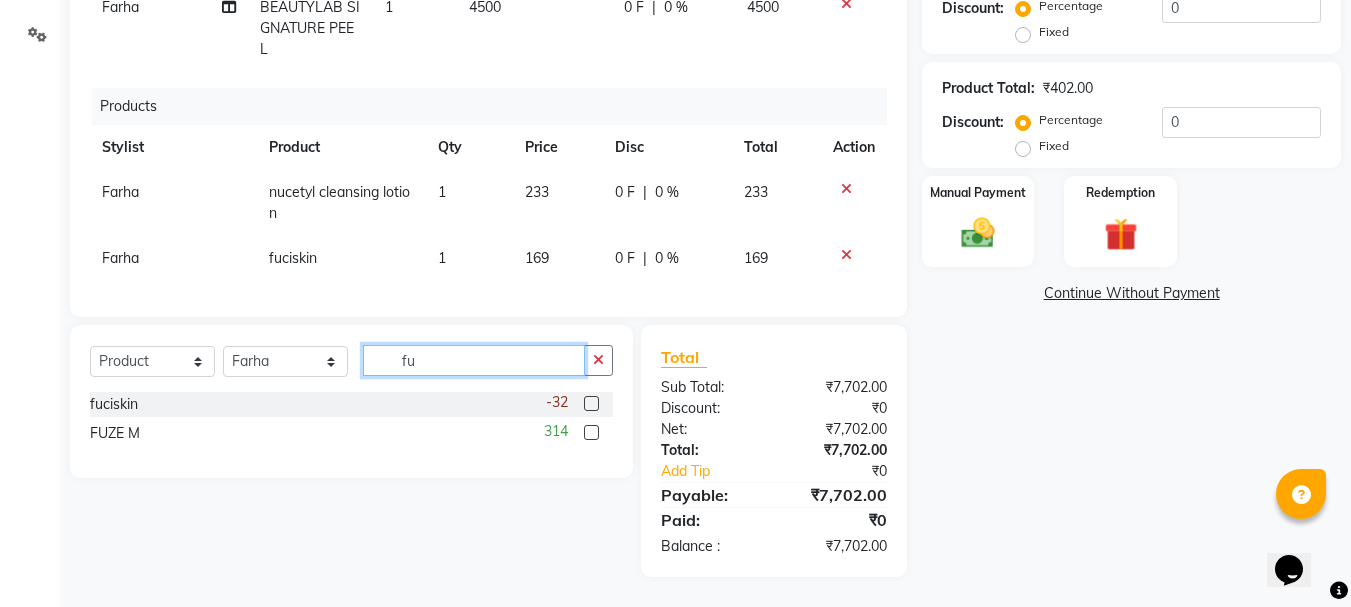click on "fu" 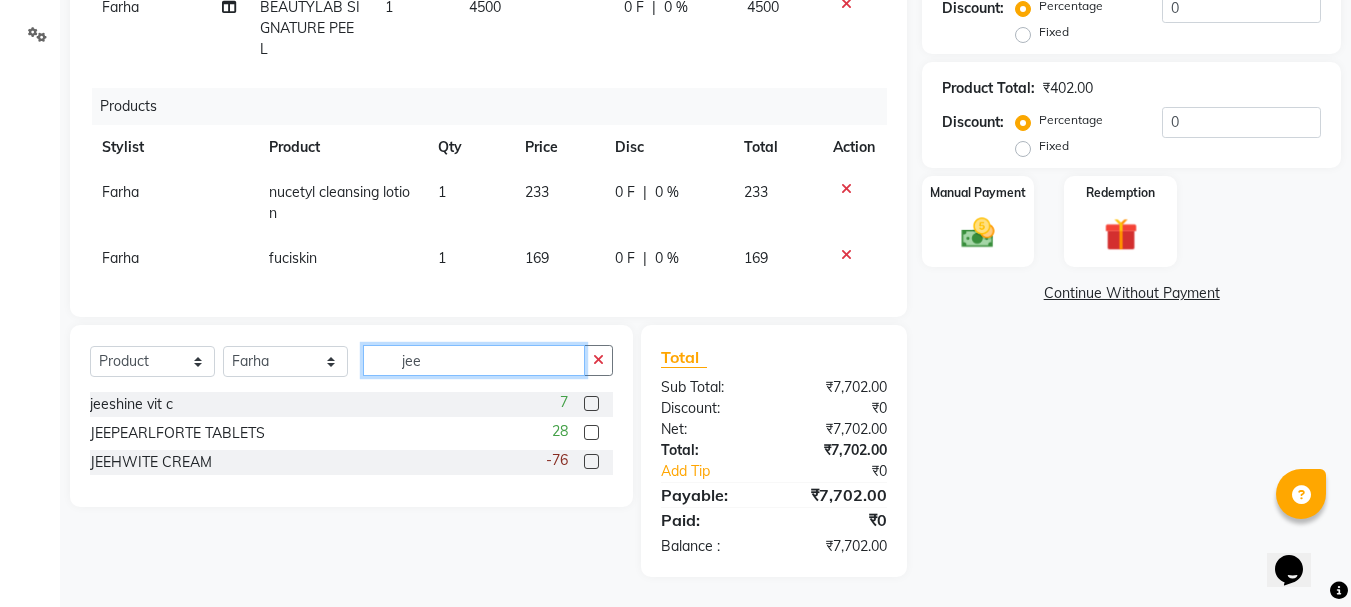 type on "jee" 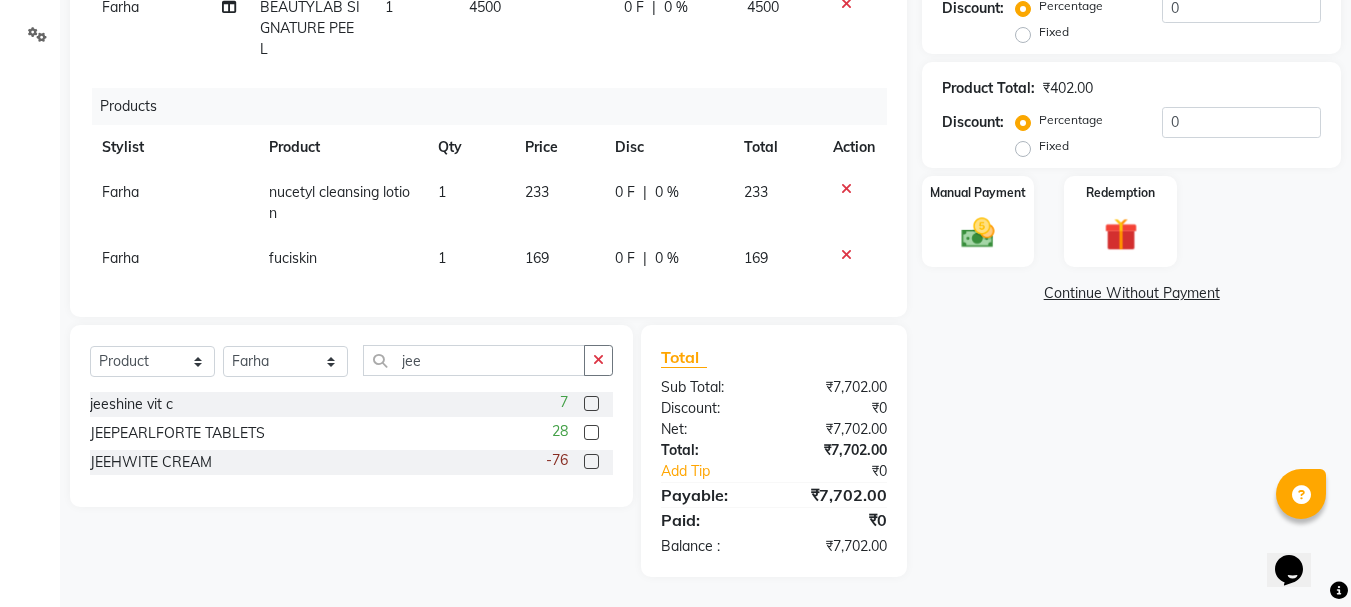 click 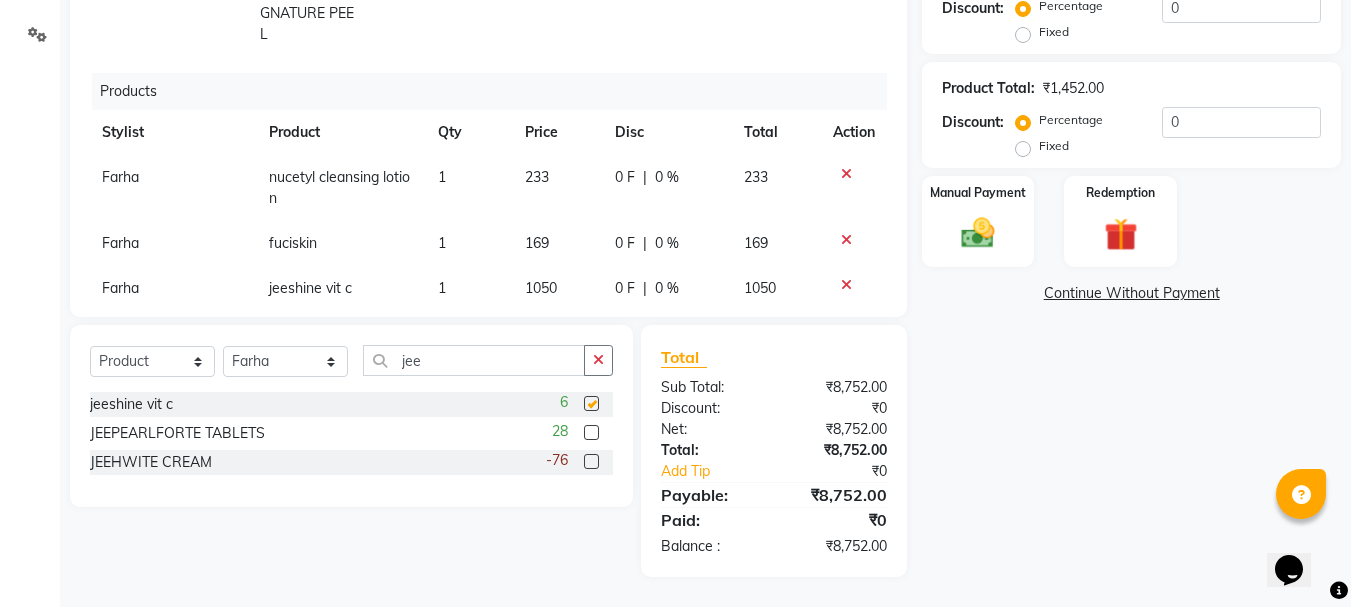 checkbox on "false" 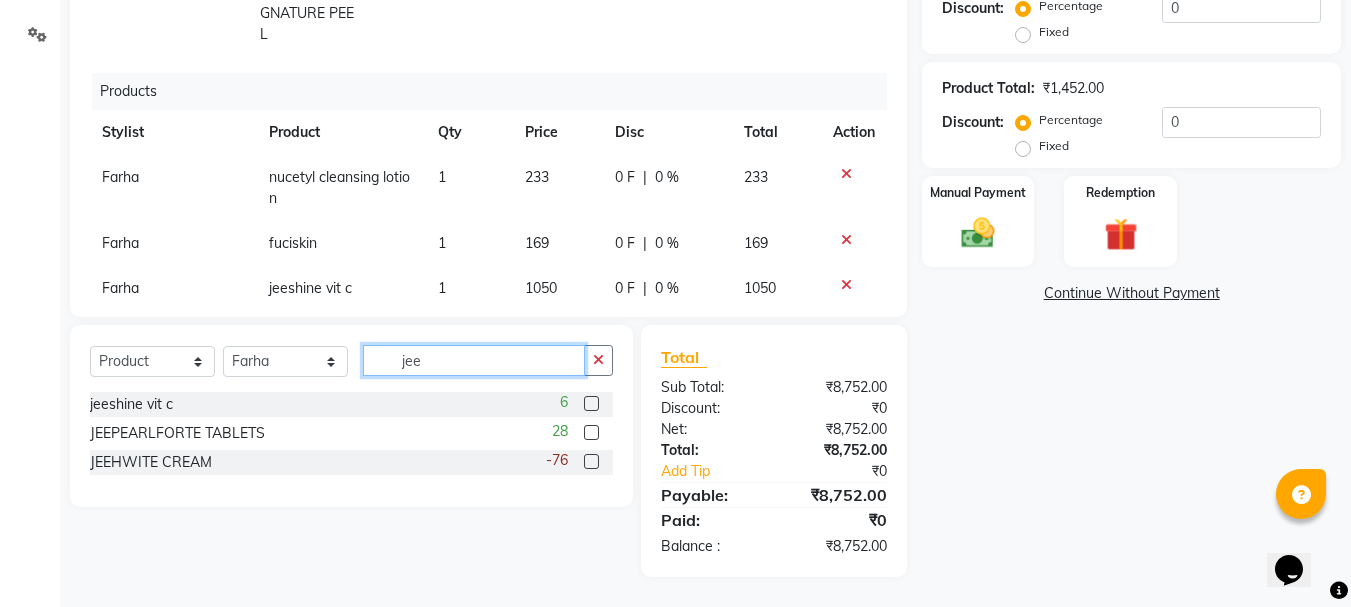 click on "jee" 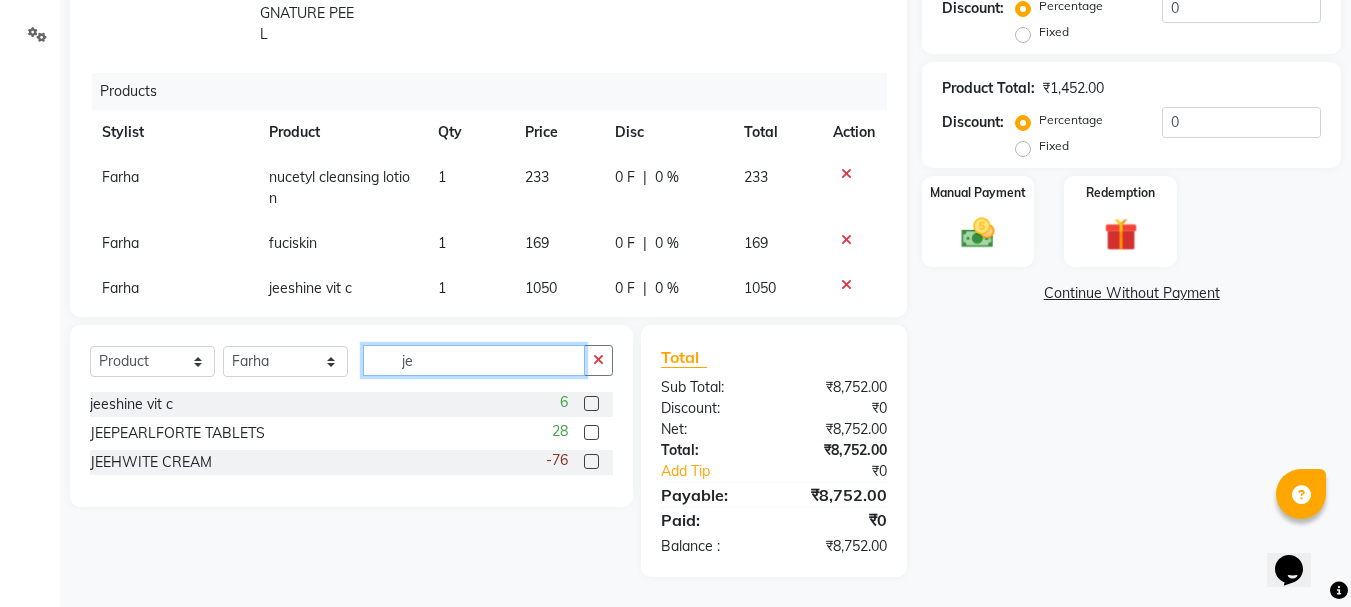 type on "j" 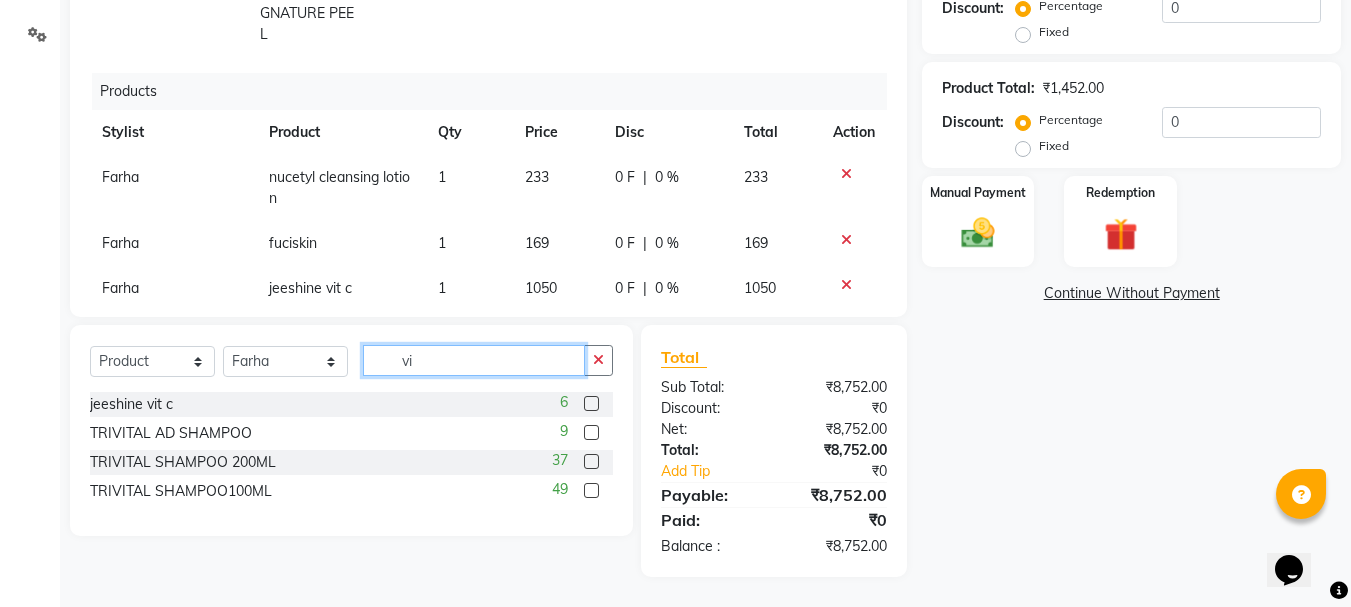 type on "v" 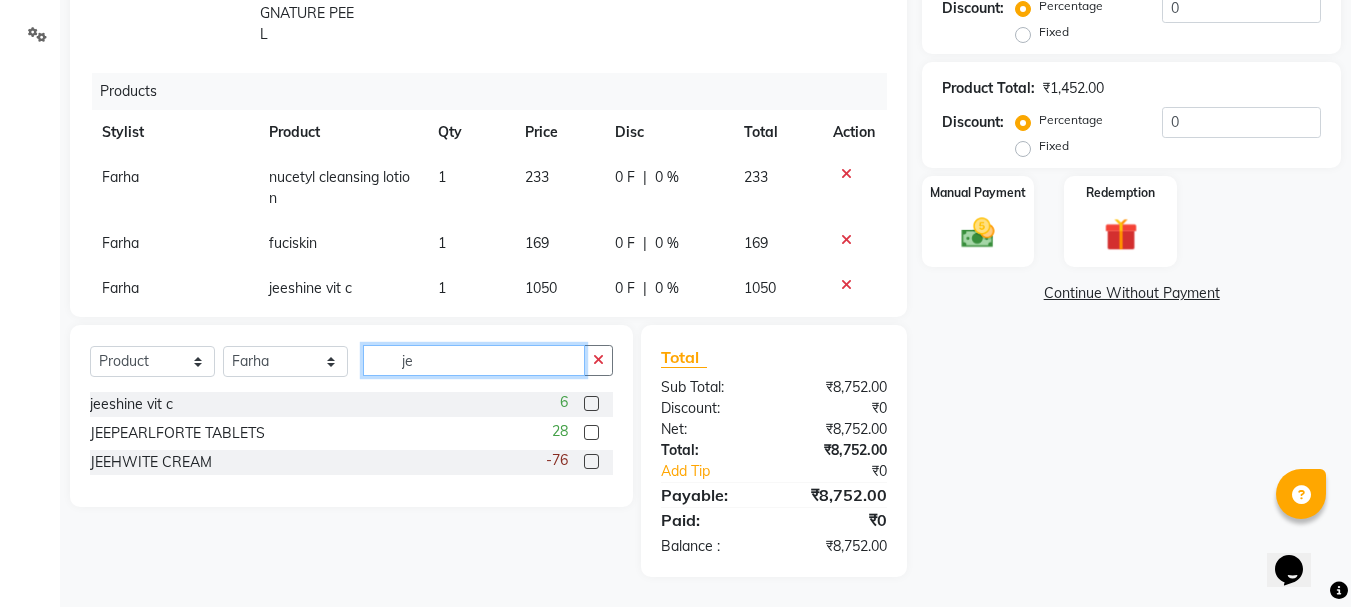 type on "jee" 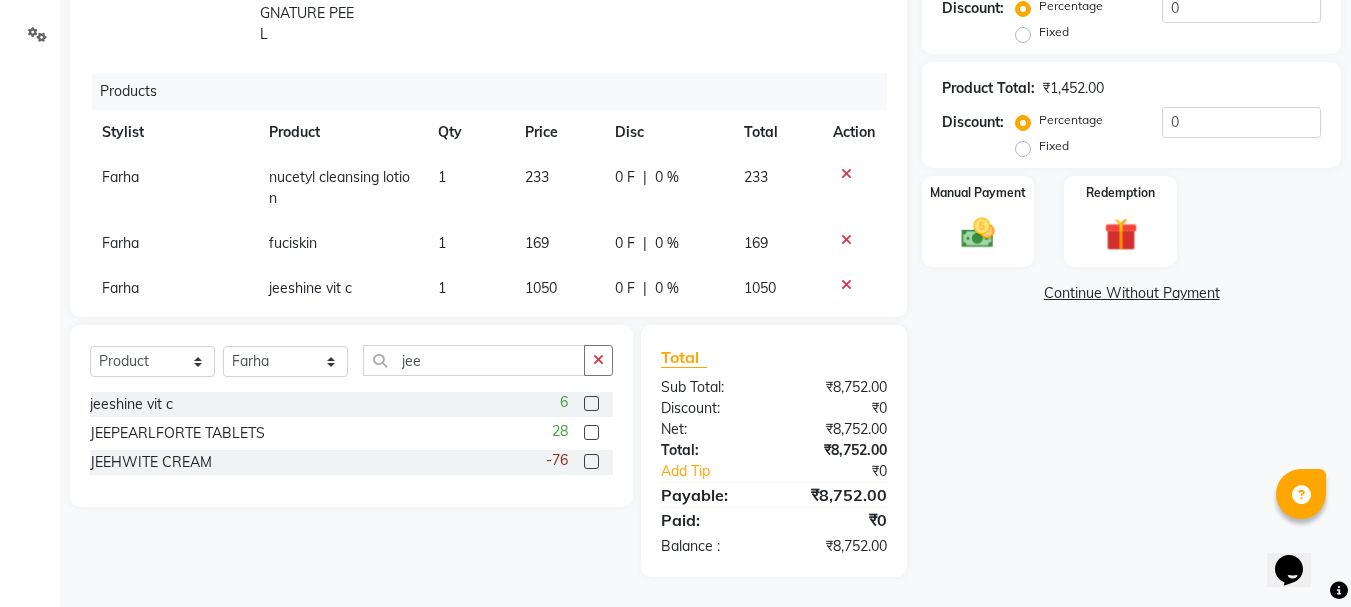 click 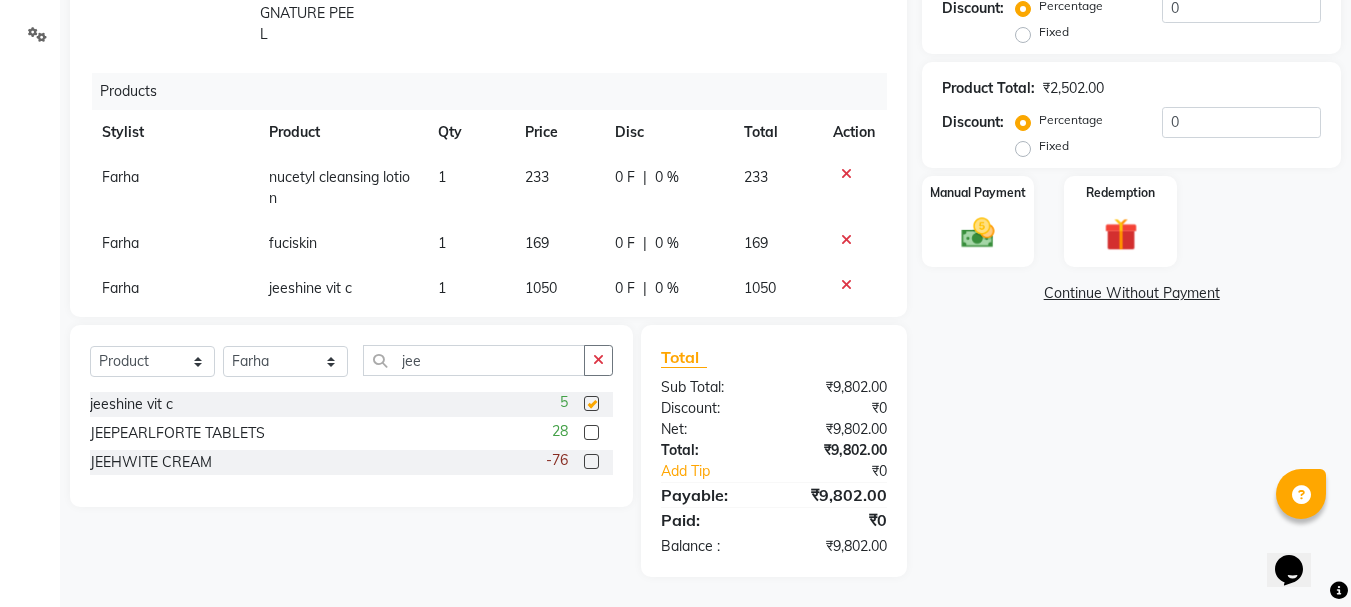 checkbox on "false" 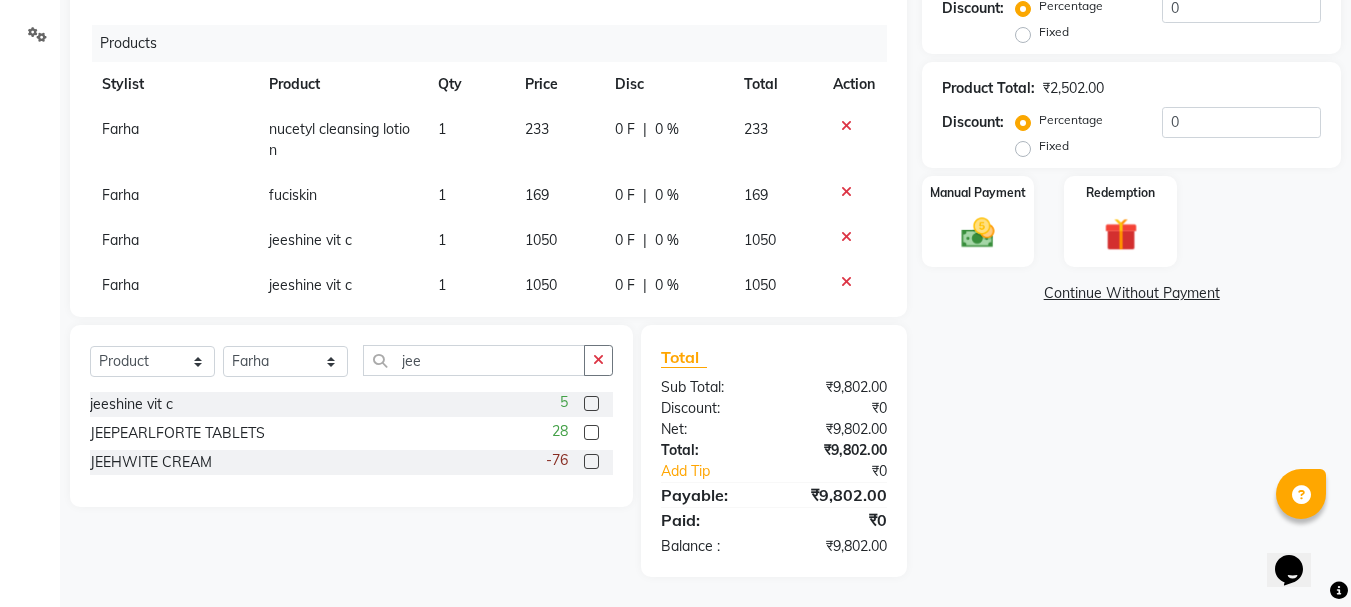 scroll, scrollTop: 110, scrollLeft: 0, axis: vertical 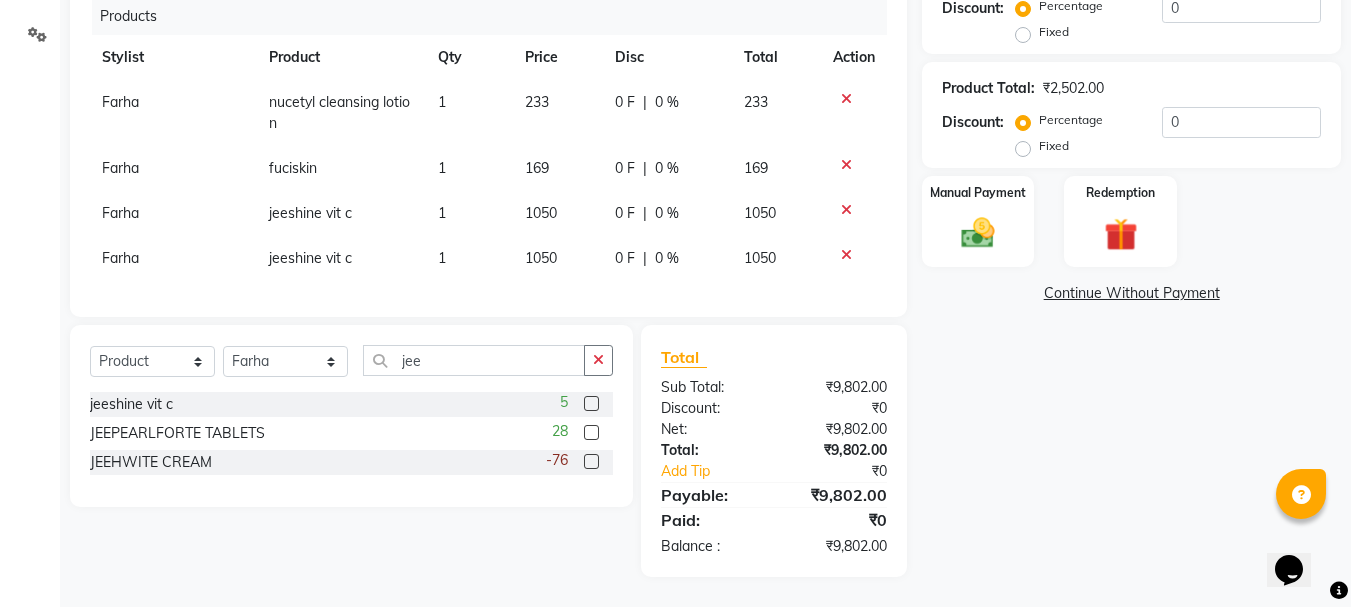 click 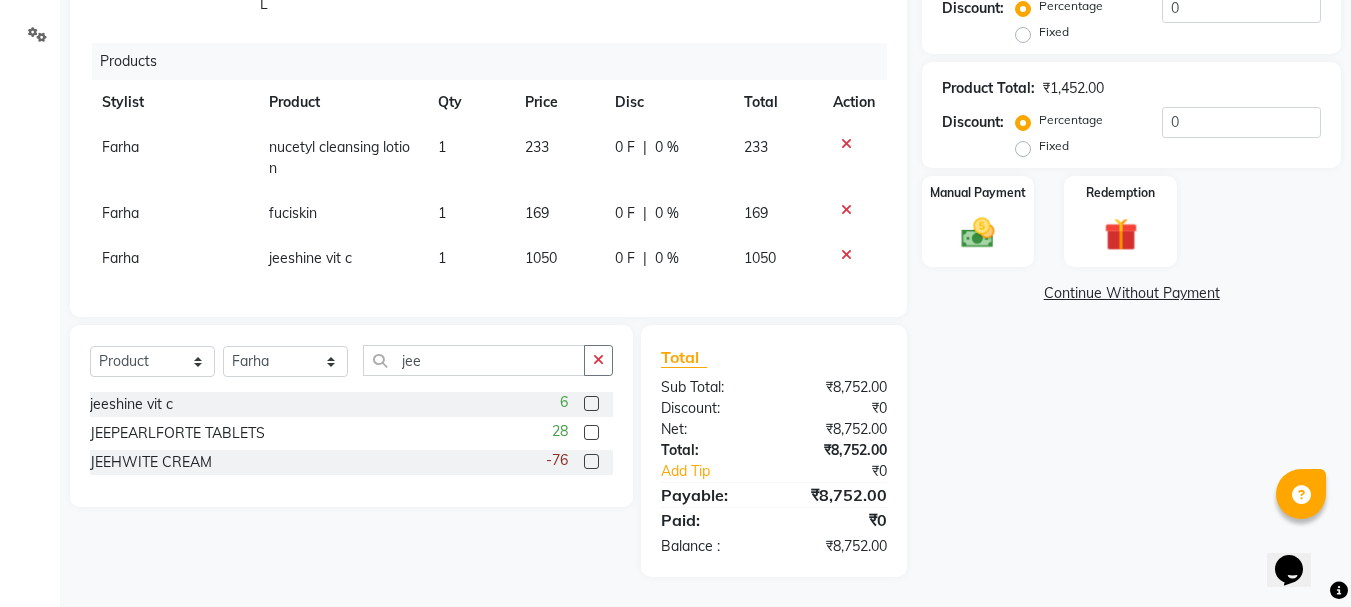 scroll, scrollTop: 65, scrollLeft: 0, axis: vertical 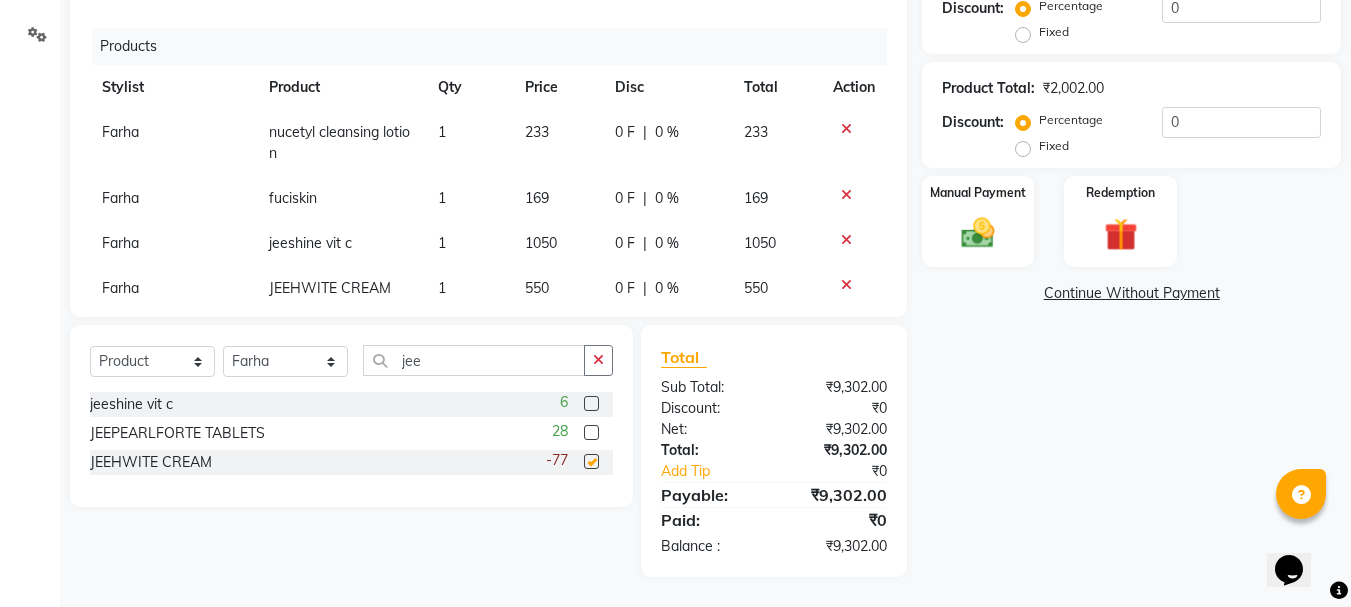 checkbox on "false" 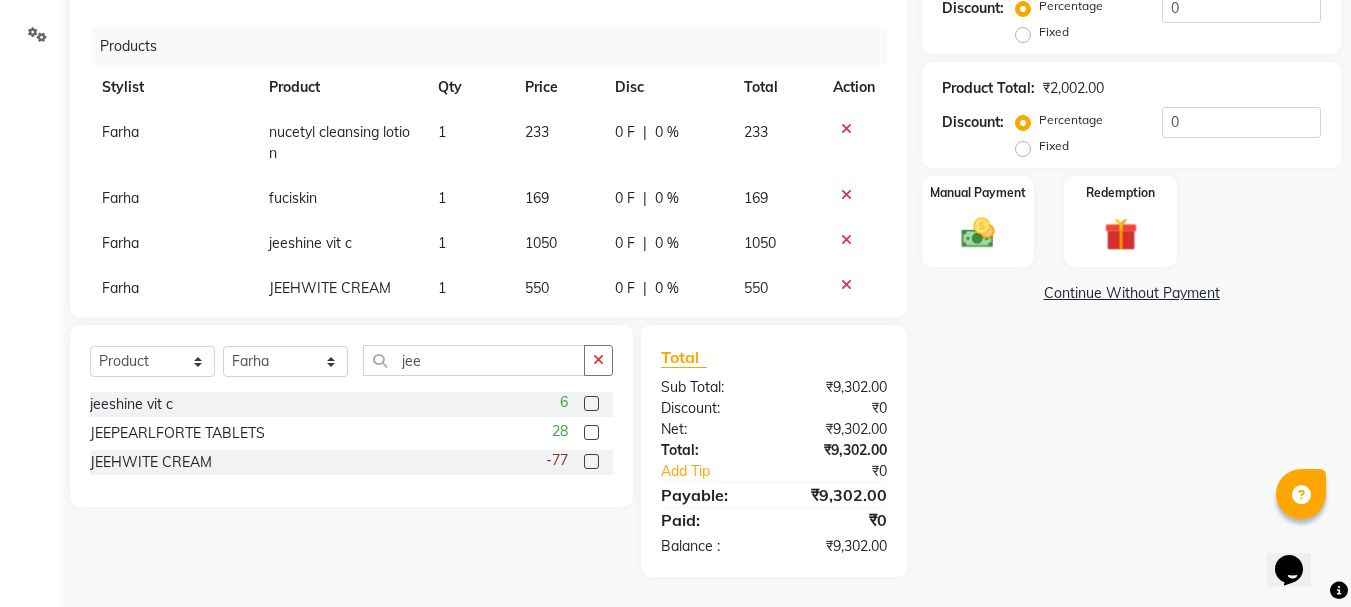 scroll, scrollTop: 110, scrollLeft: 0, axis: vertical 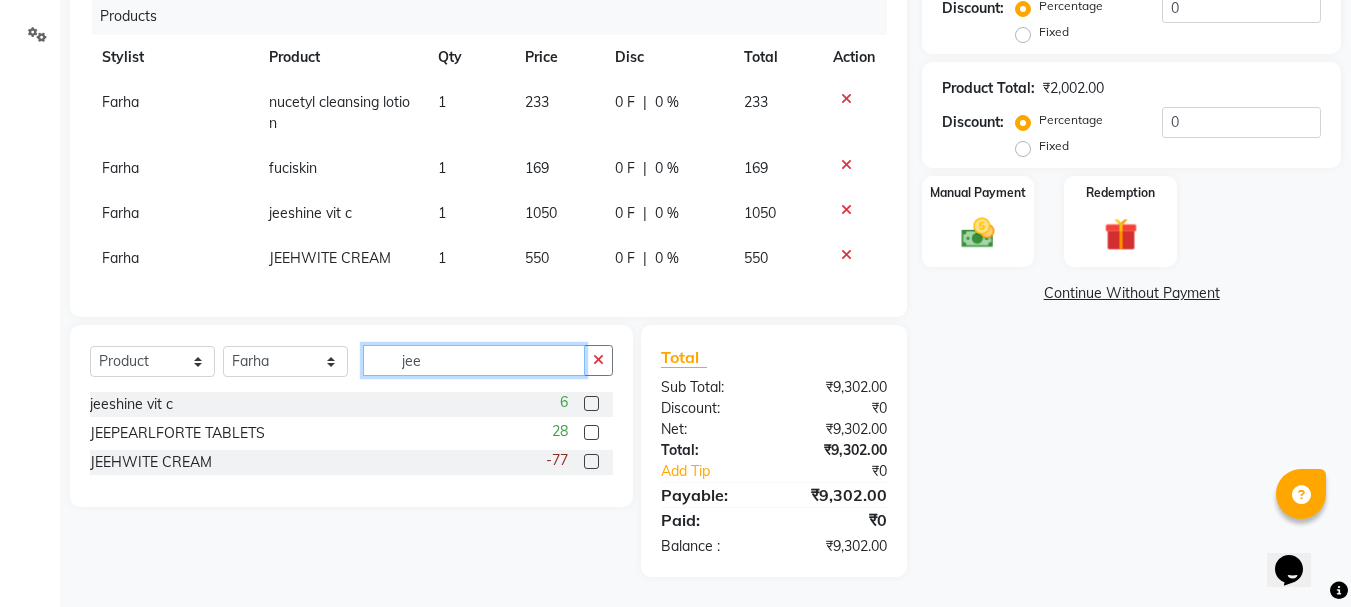 click on "jee" 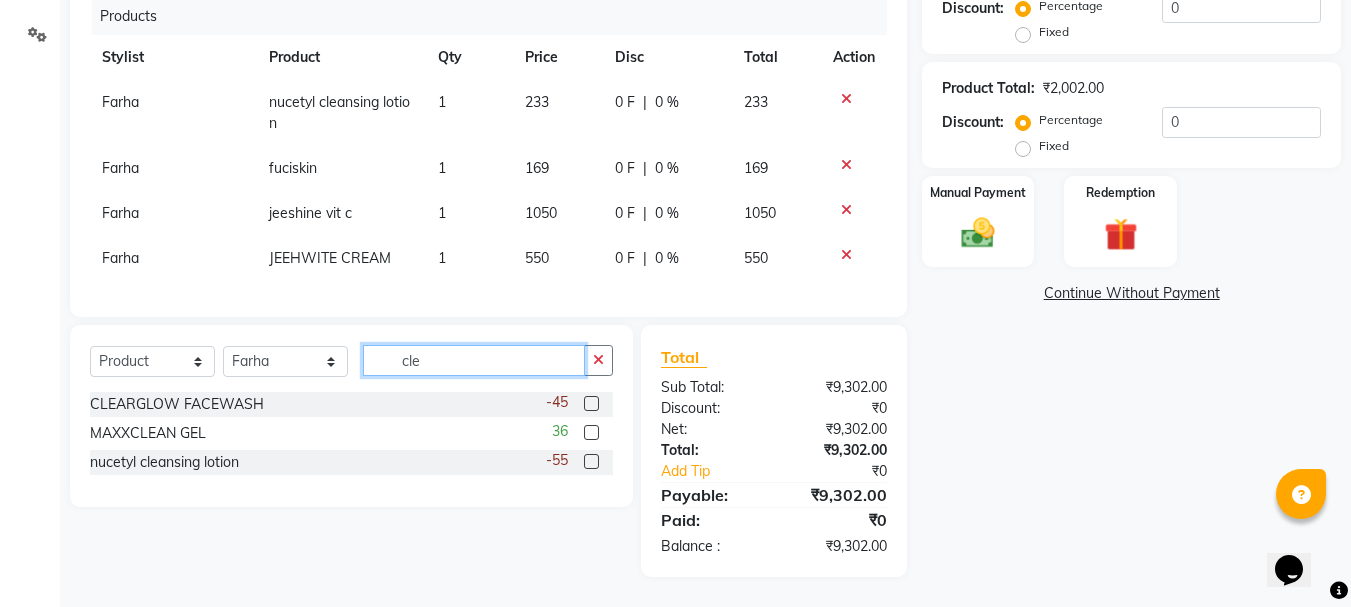 type on "cle" 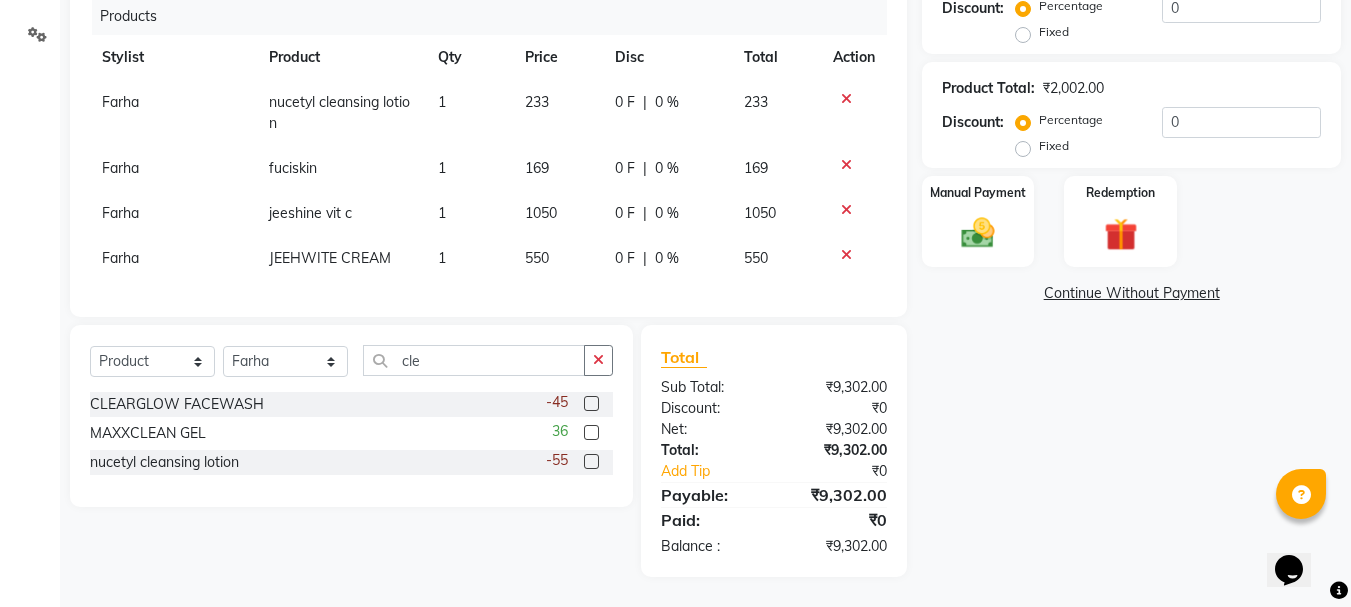 click 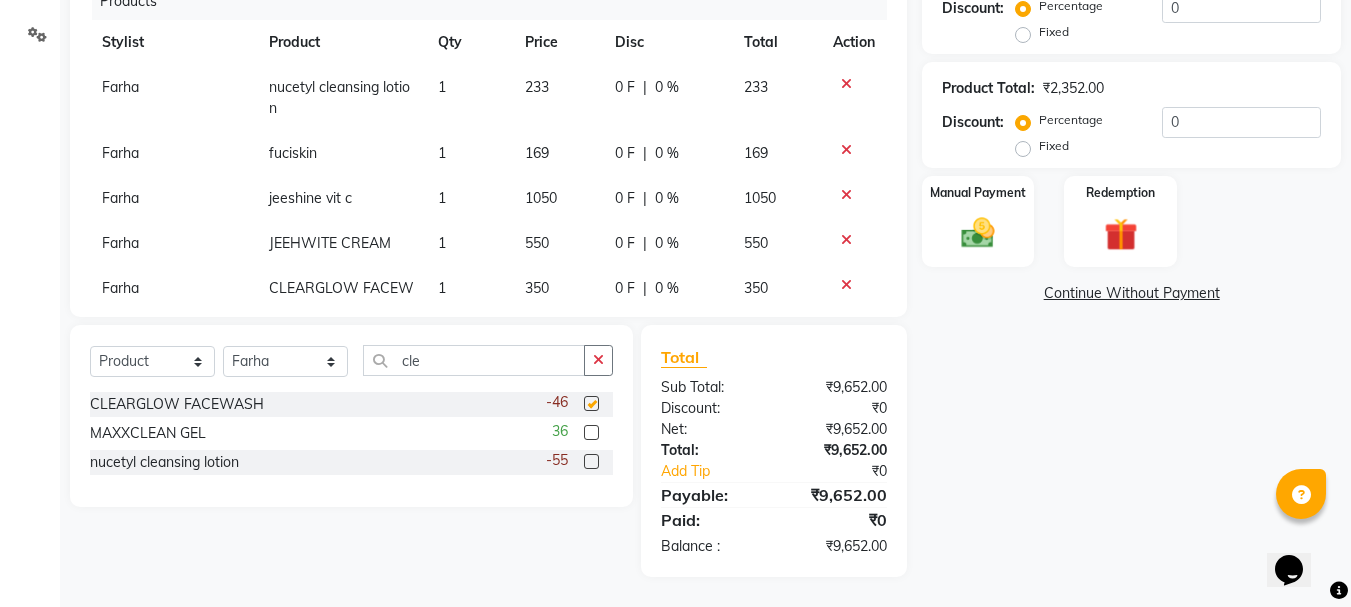 checkbox on "false" 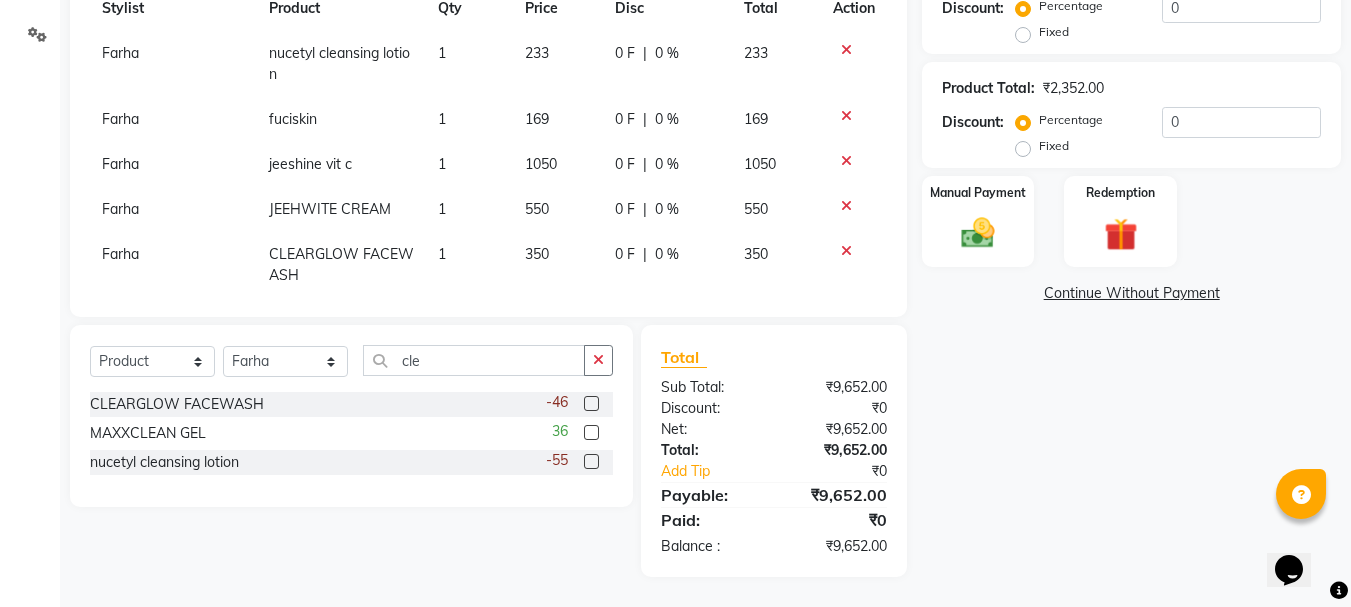 scroll, scrollTop: 176, scrollLeft: 0, axis: vertical 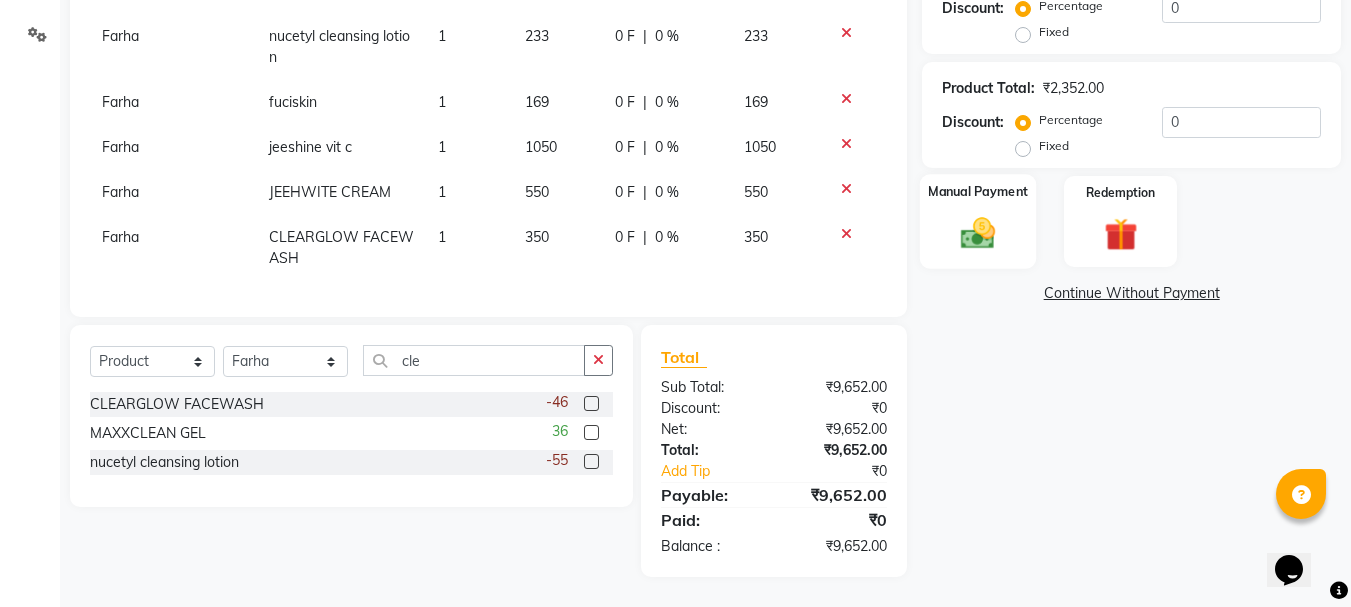 click 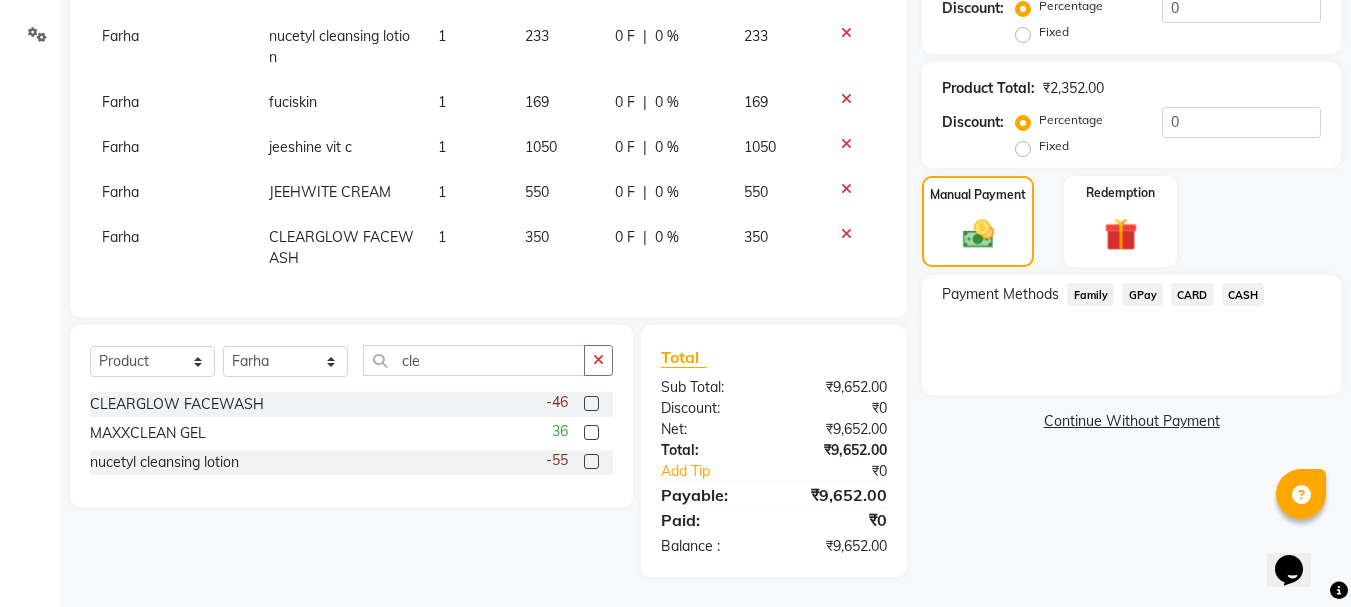 click on "GPay" 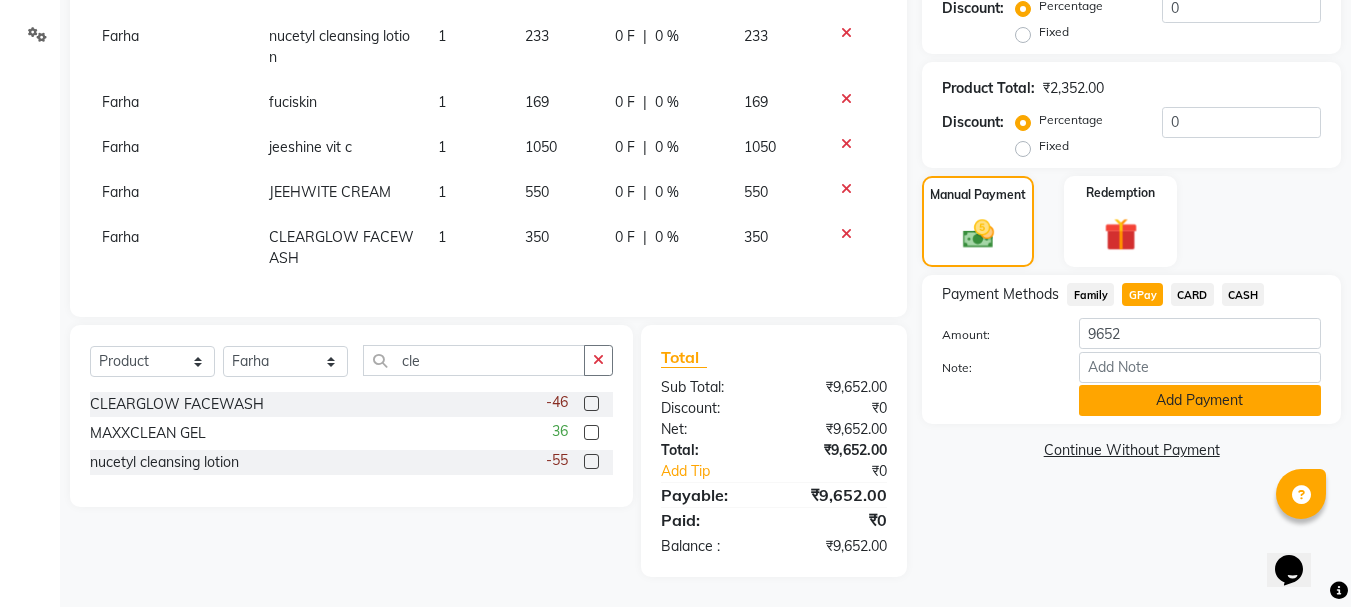 click on "Add Payment" 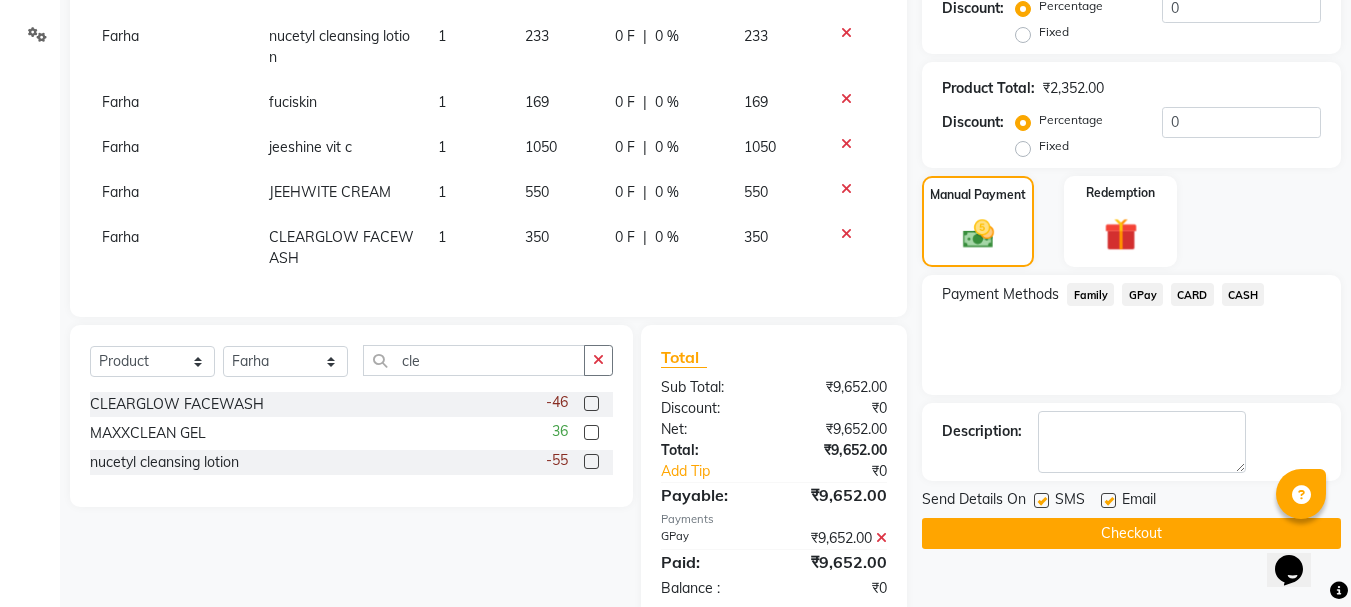 click on "Description:" 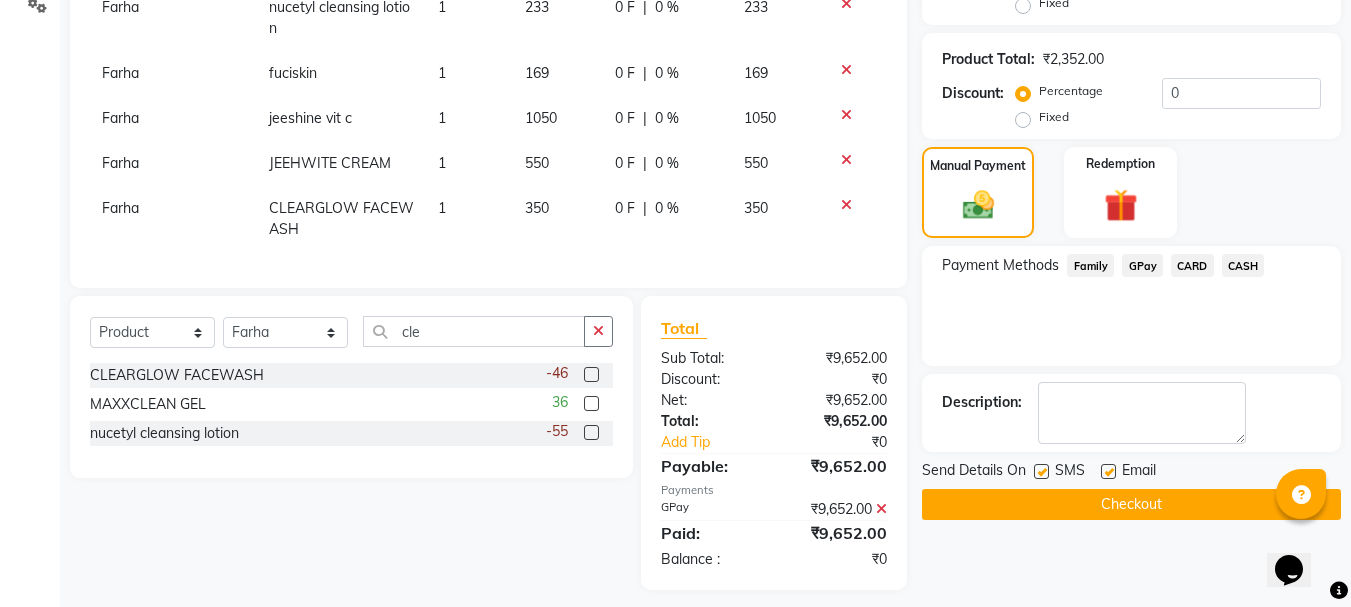 scroll, scrollTop: 493, scrollLeft: 0, axis: vertical 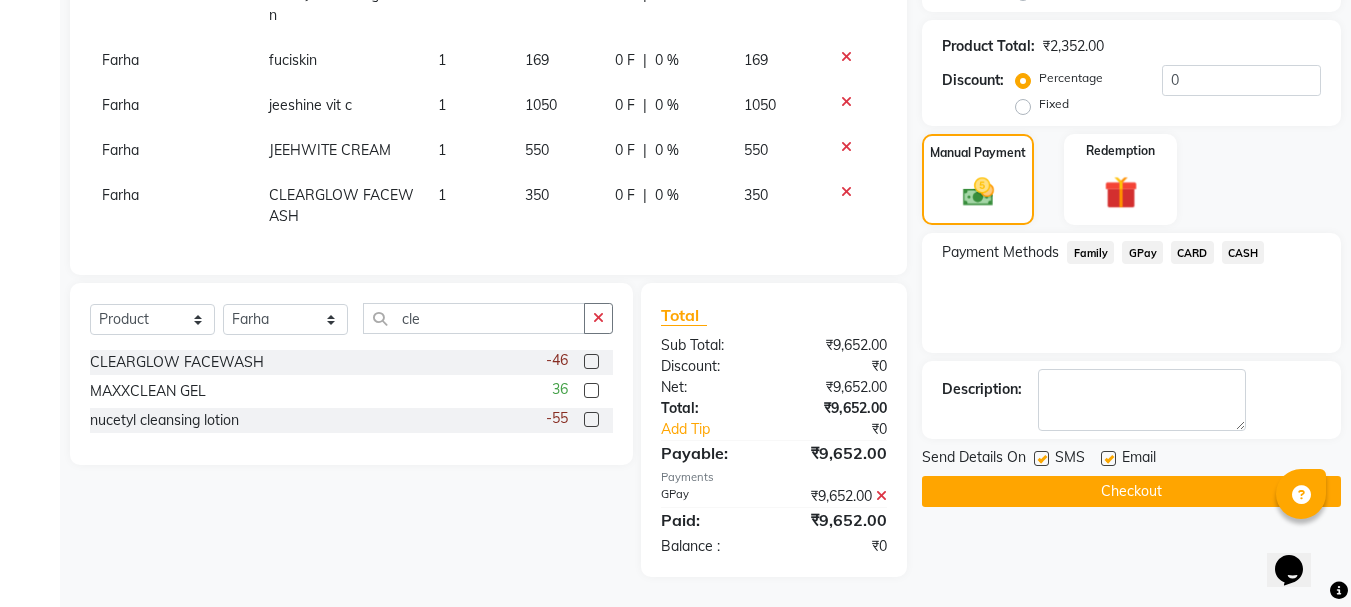 click on "GPay" 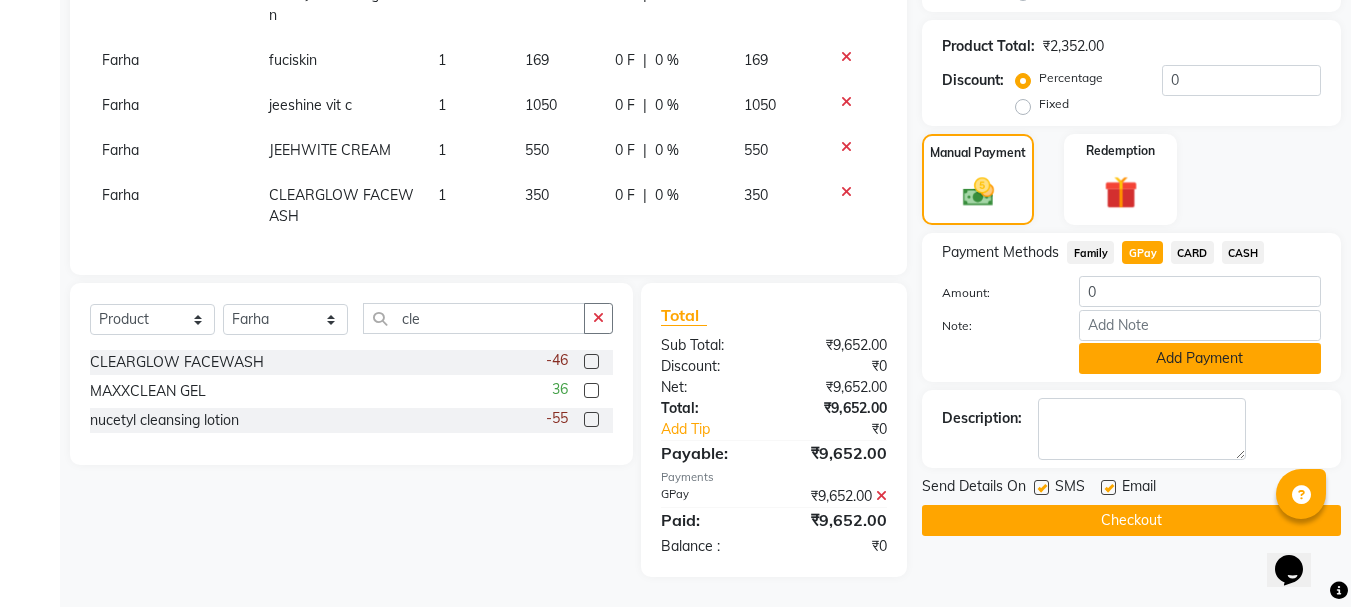 click on "Add Payment" 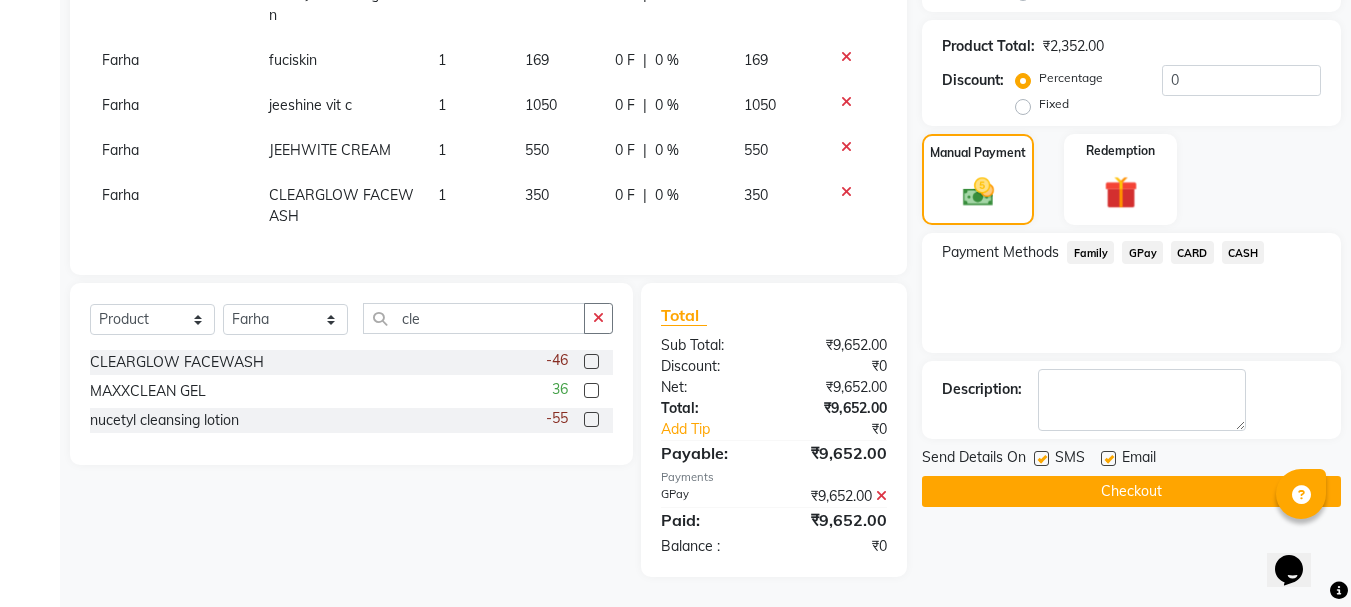 click on "Checkout" 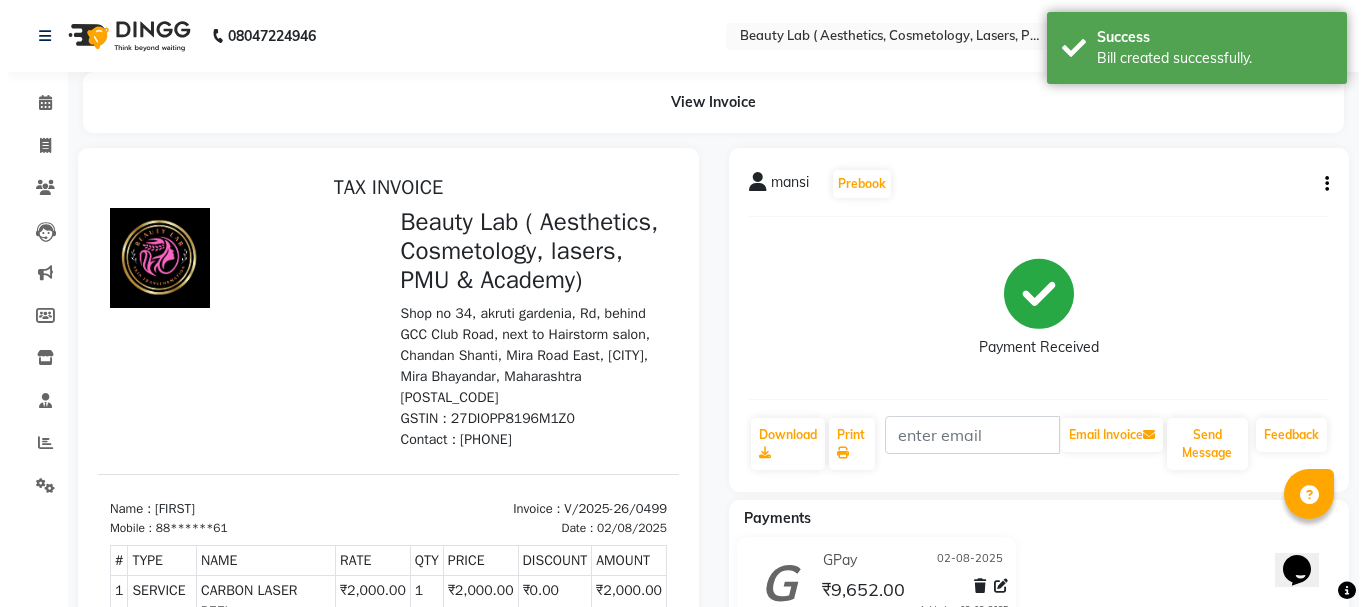 scroll, scrollTop: 0, scrollLeft: 0, axis: both 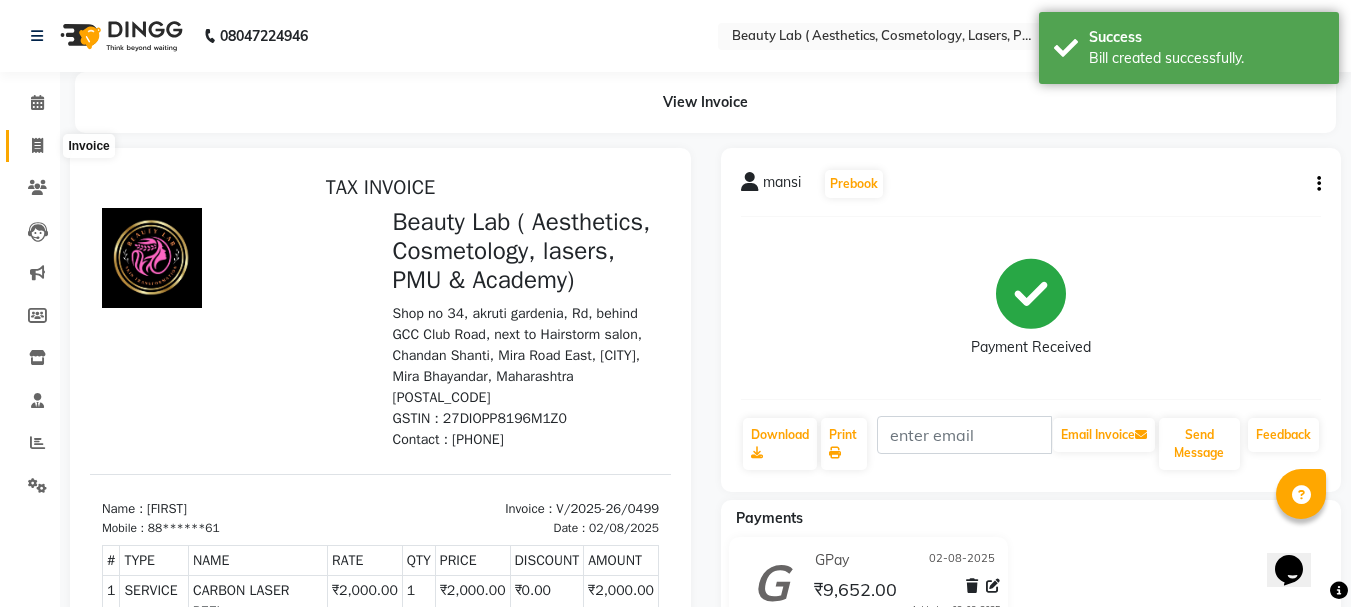click 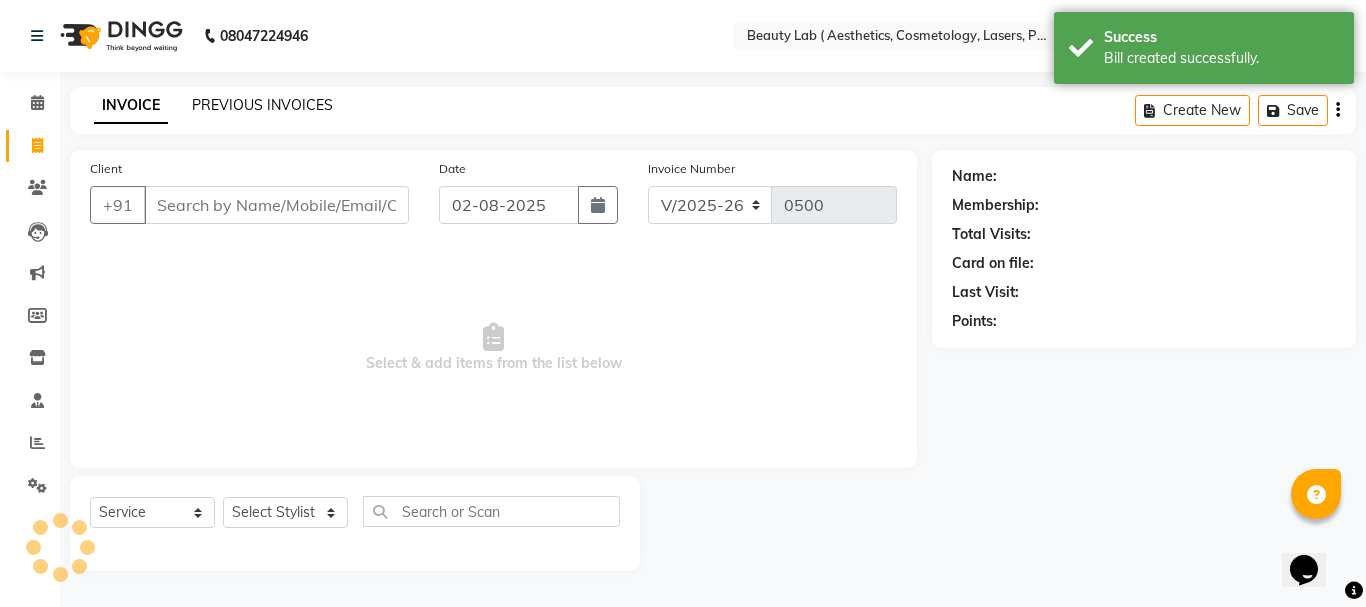 click on "PREVIOUS INVOICES" 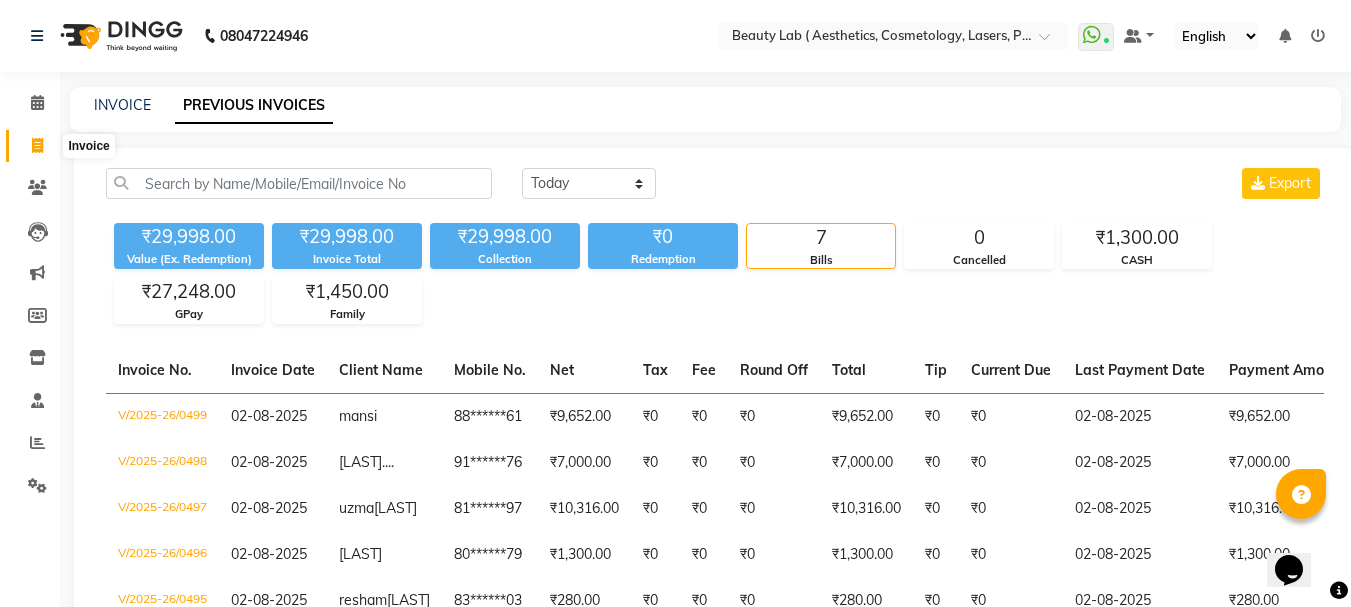 click 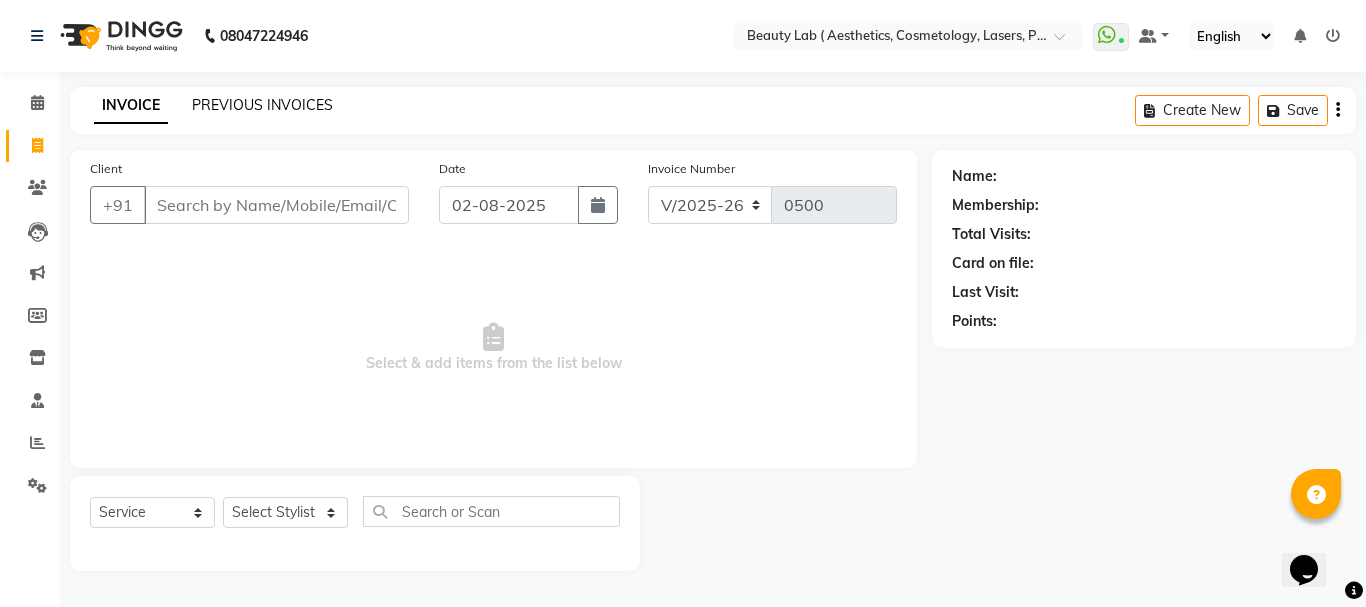 click on "PREVIOUS INVOICES" 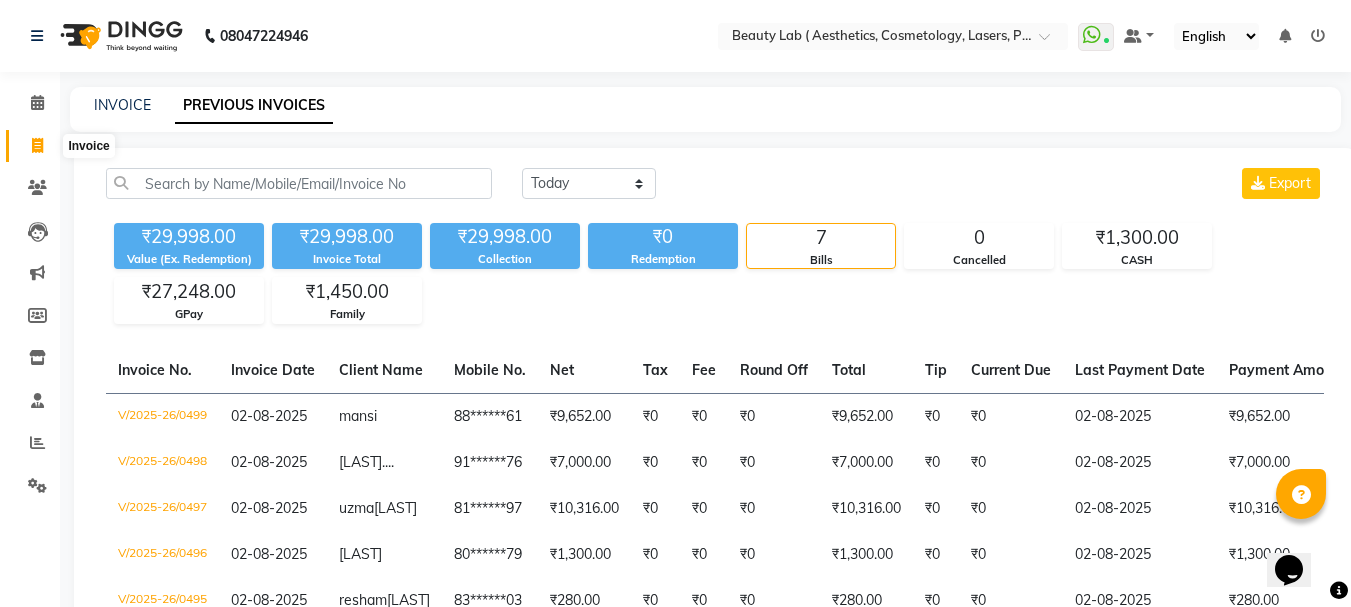 click 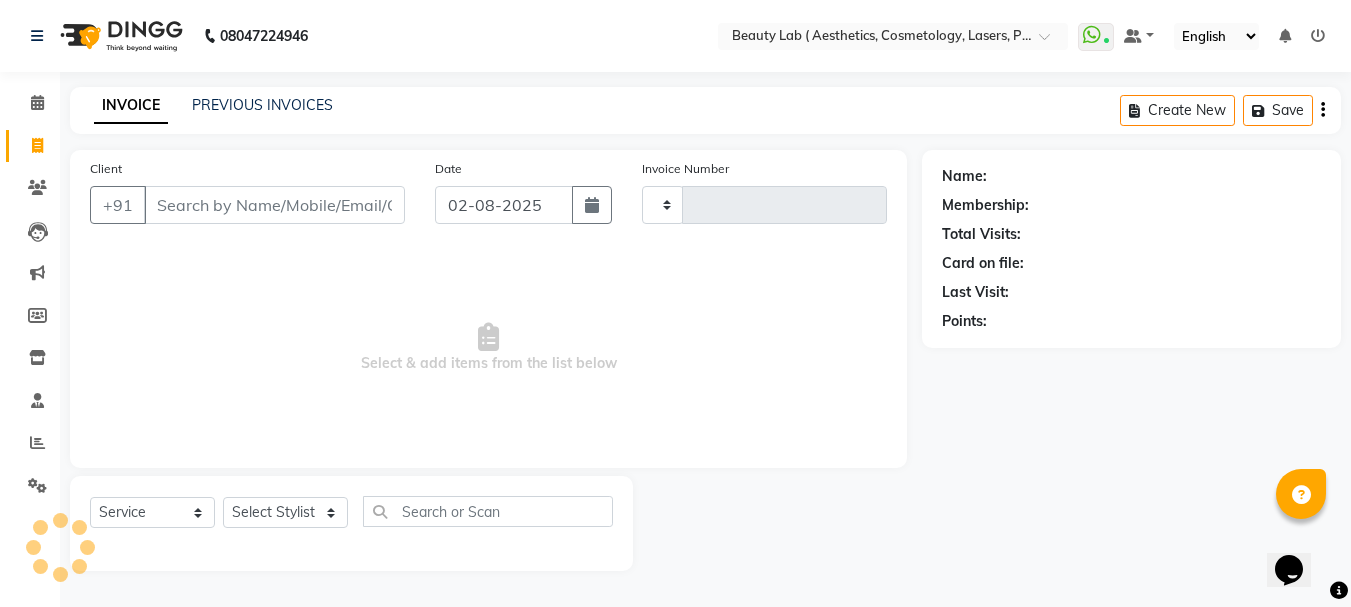 type on "0500" 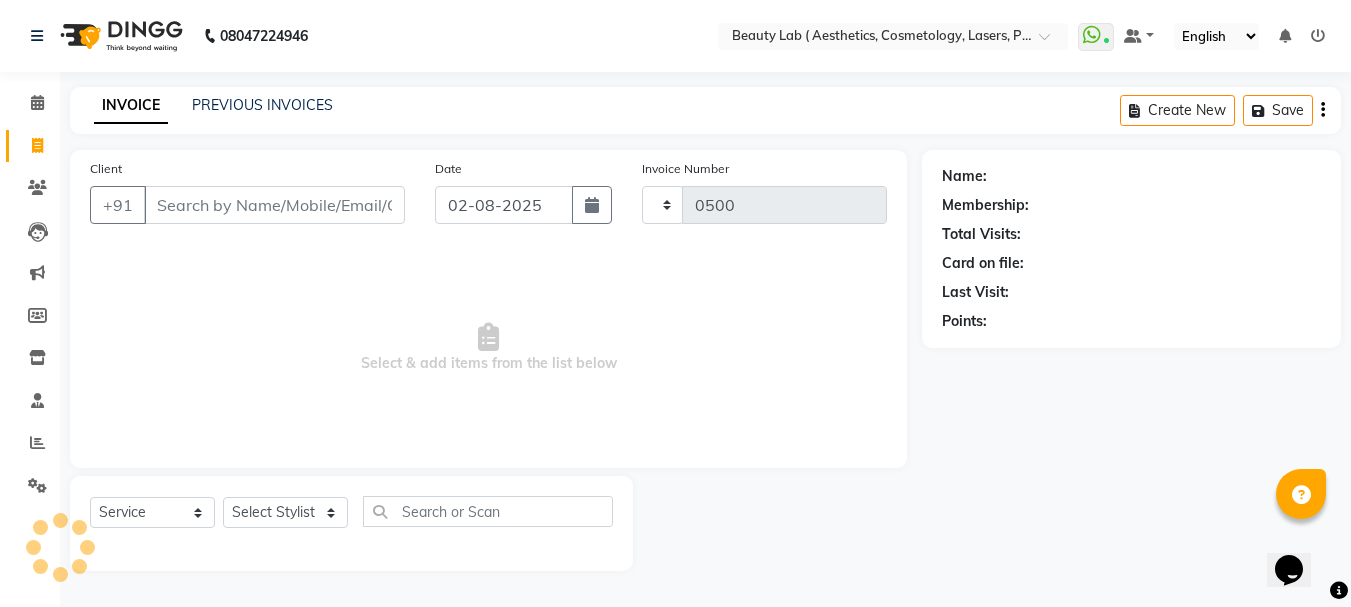 select on "7169" 